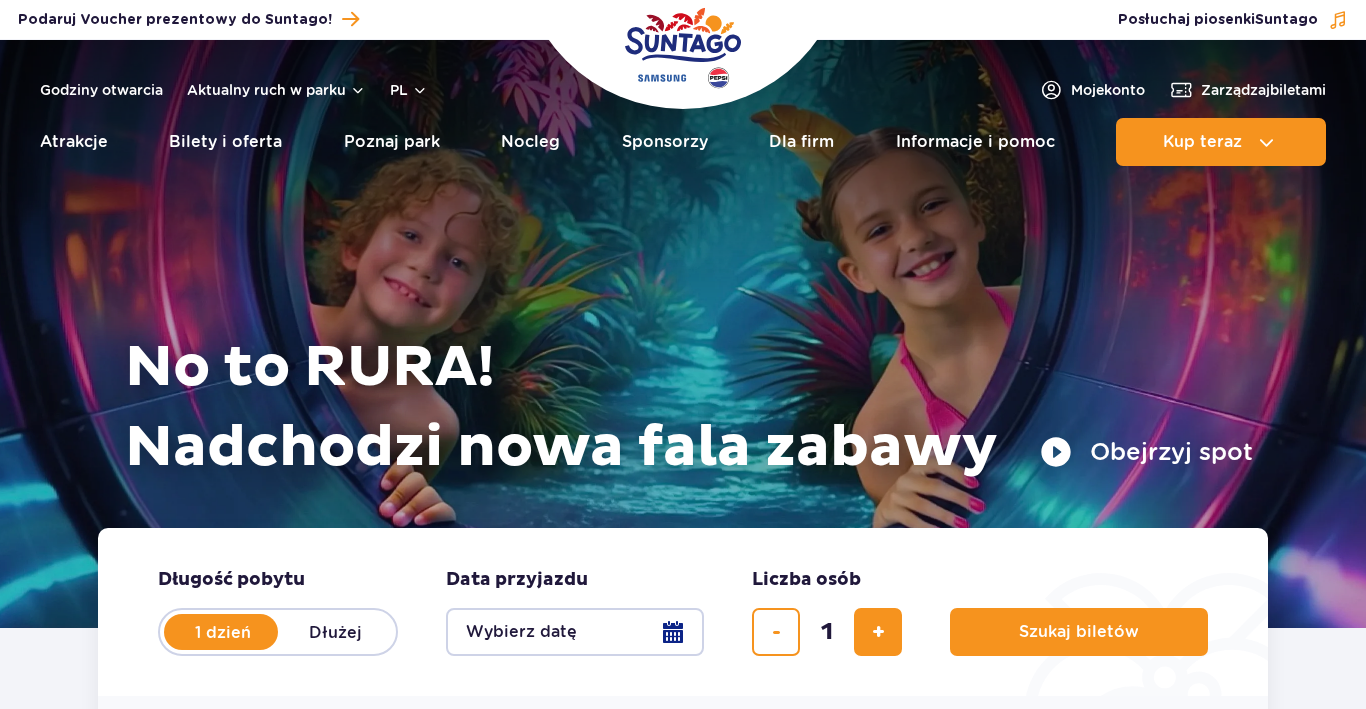 scroll, scrollTop: 0, scrollLeft: 0, axis: both 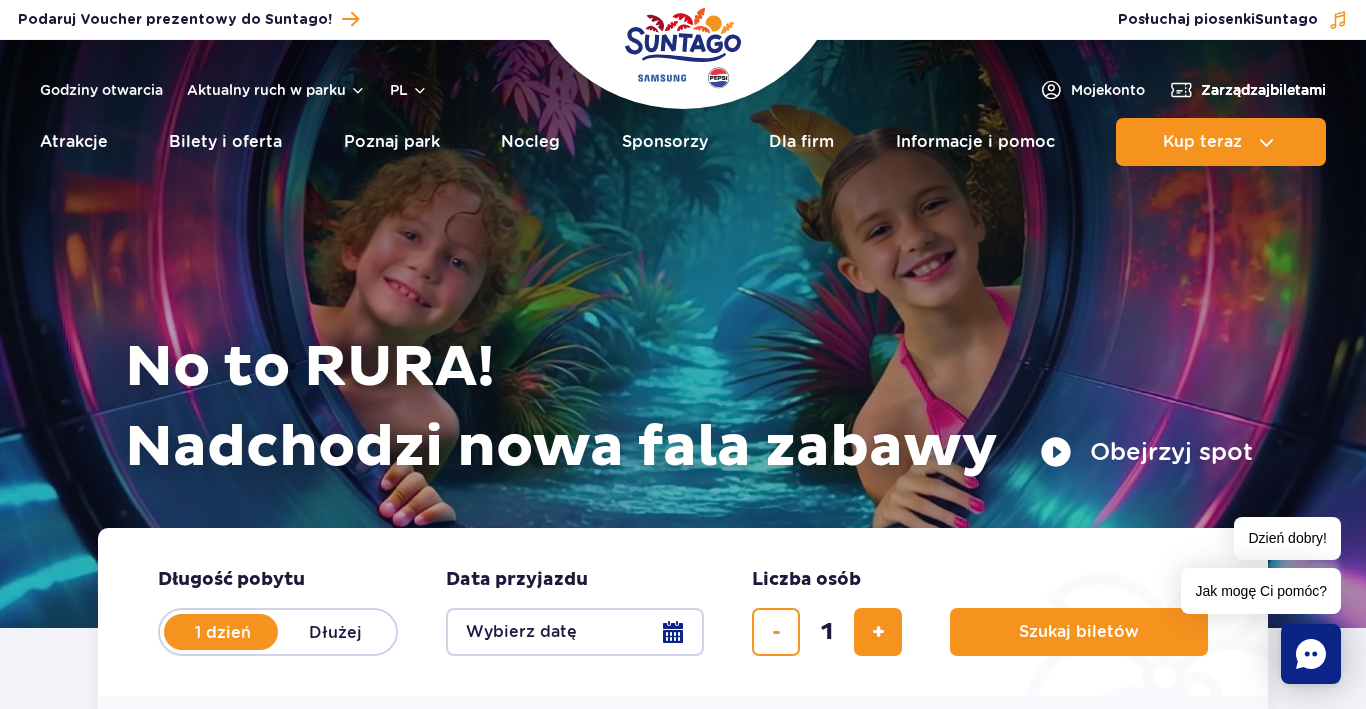 click on "Zarządzaj  biletami" at bounding box center [1263, 90] 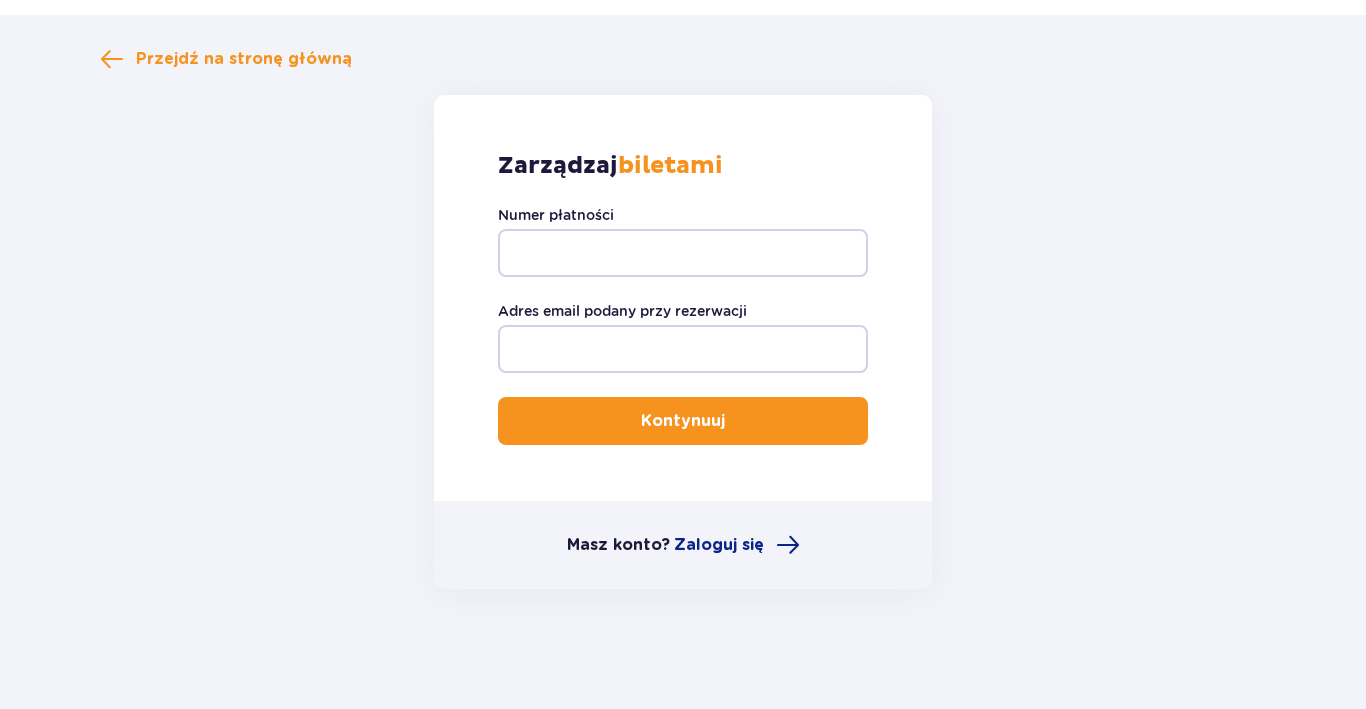 scroll, scrollTop: 0, scrollLeft: 0, axis: both 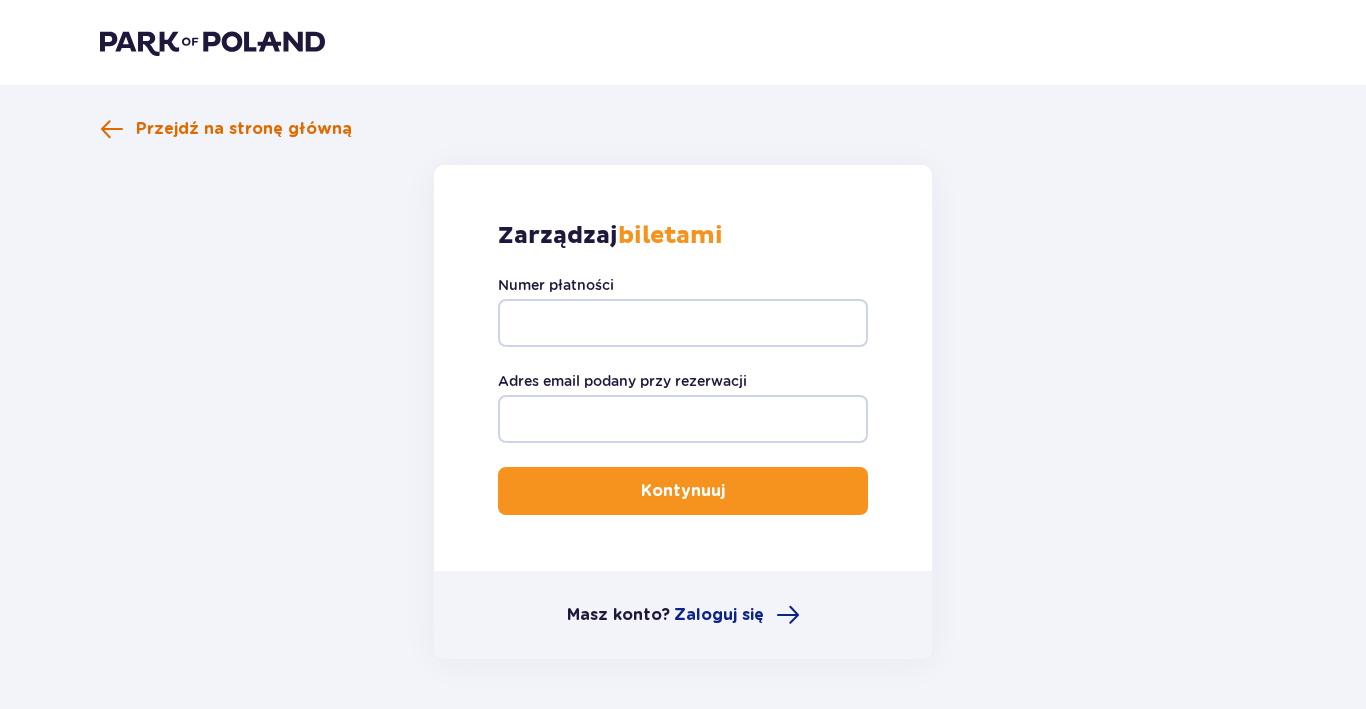 click at bounding box center (112, 129) 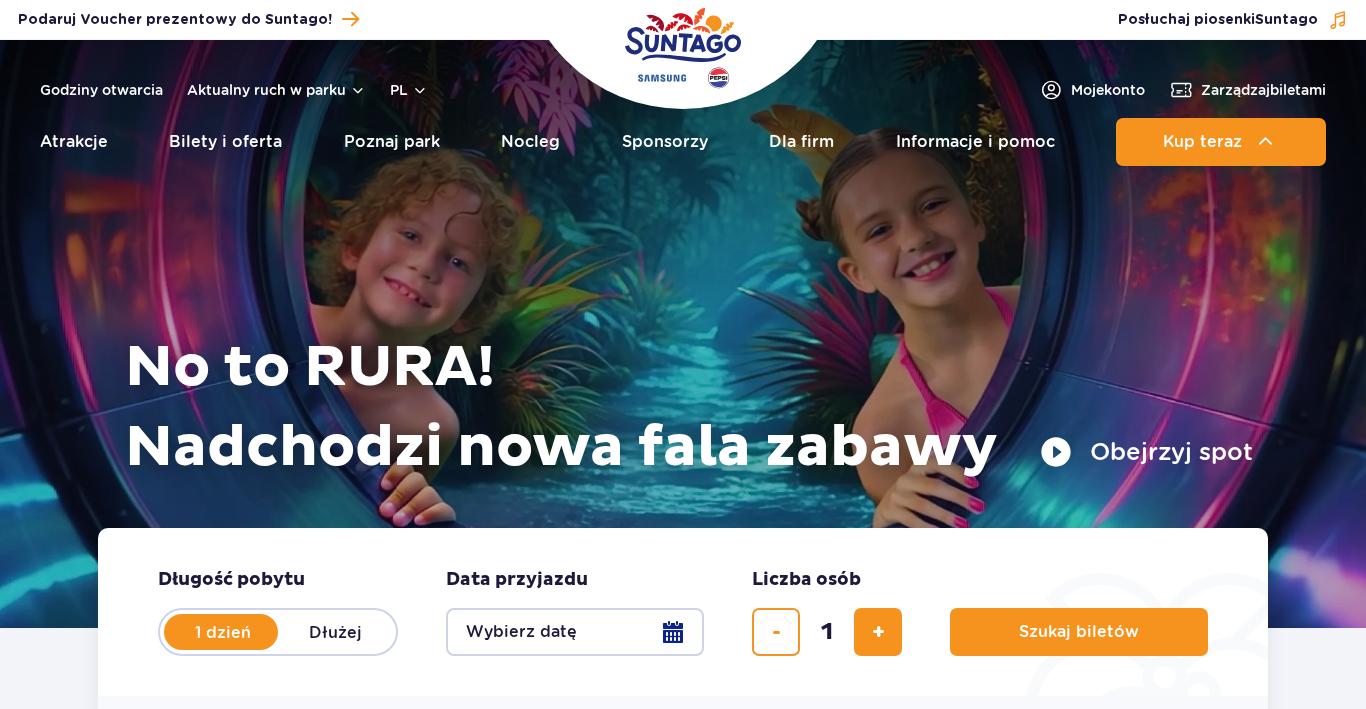 scroll, scrollTop: 0, scrollLeft: 0, axis: both 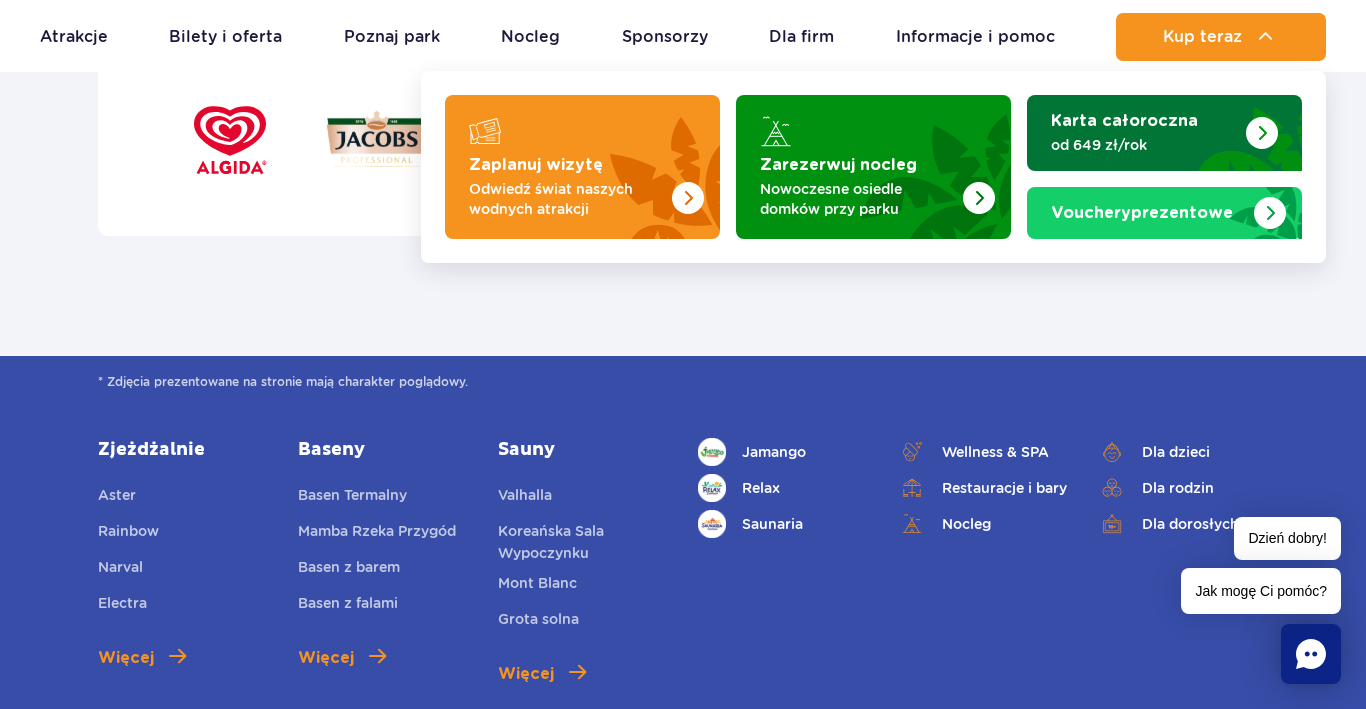 click on "od 649 zł/rok" at bounding box center [1148, 145] 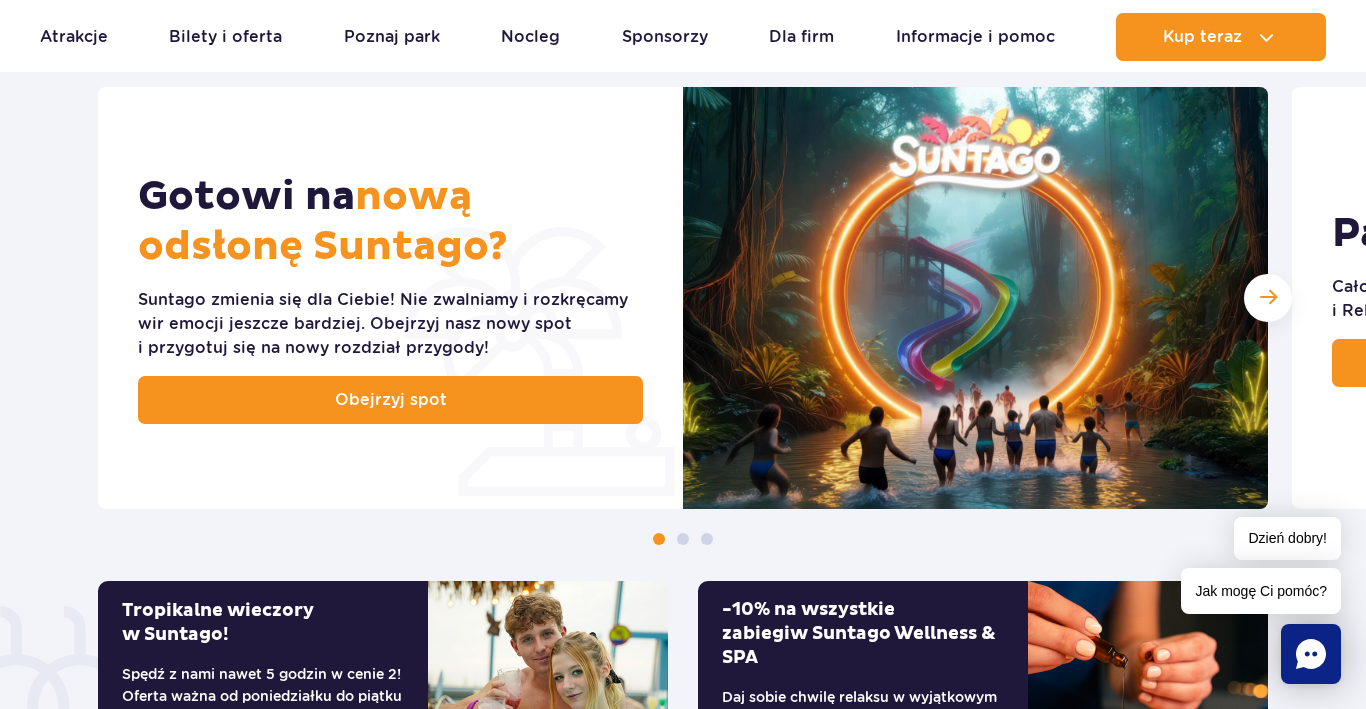 scroll, scrollTop: 0, scrollLeft: 0, axis: both 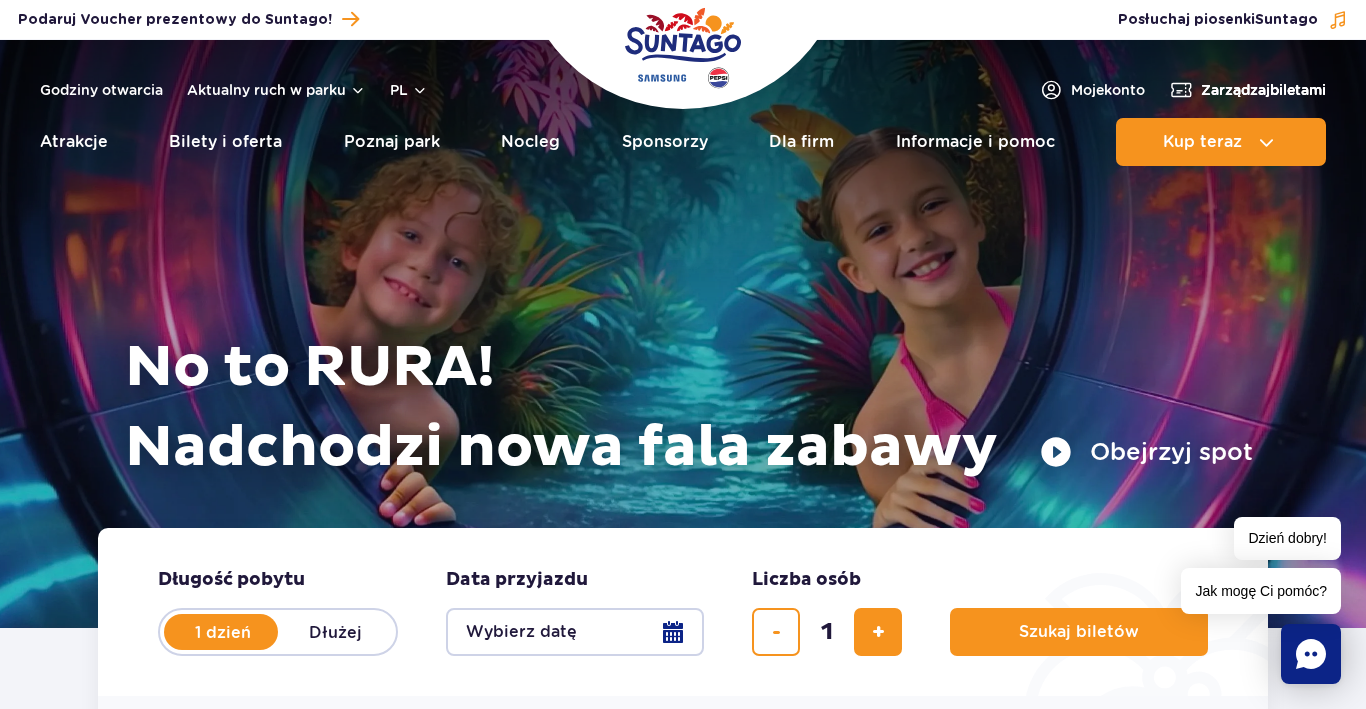 click on "Zarządzaj  biletami" at bounding box center [1263, 90] 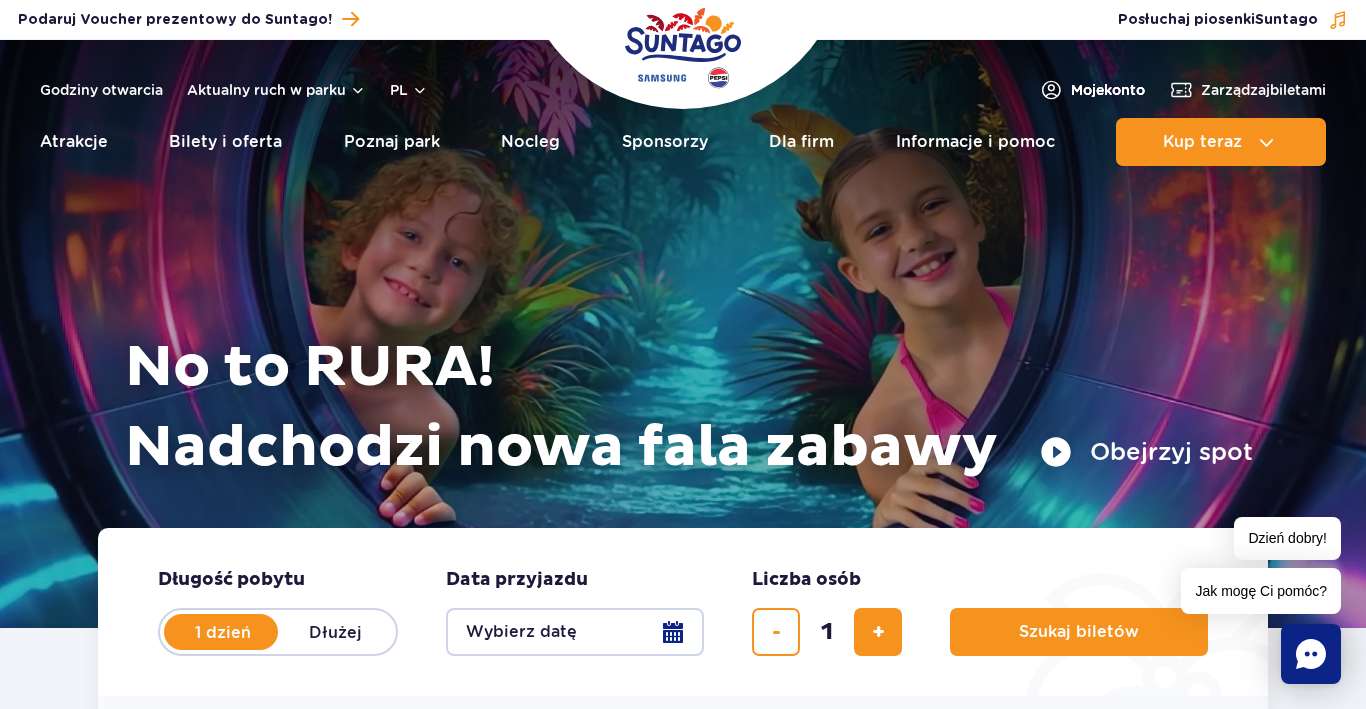 click on "Moje  konto" at bounding box center (1108, 90) 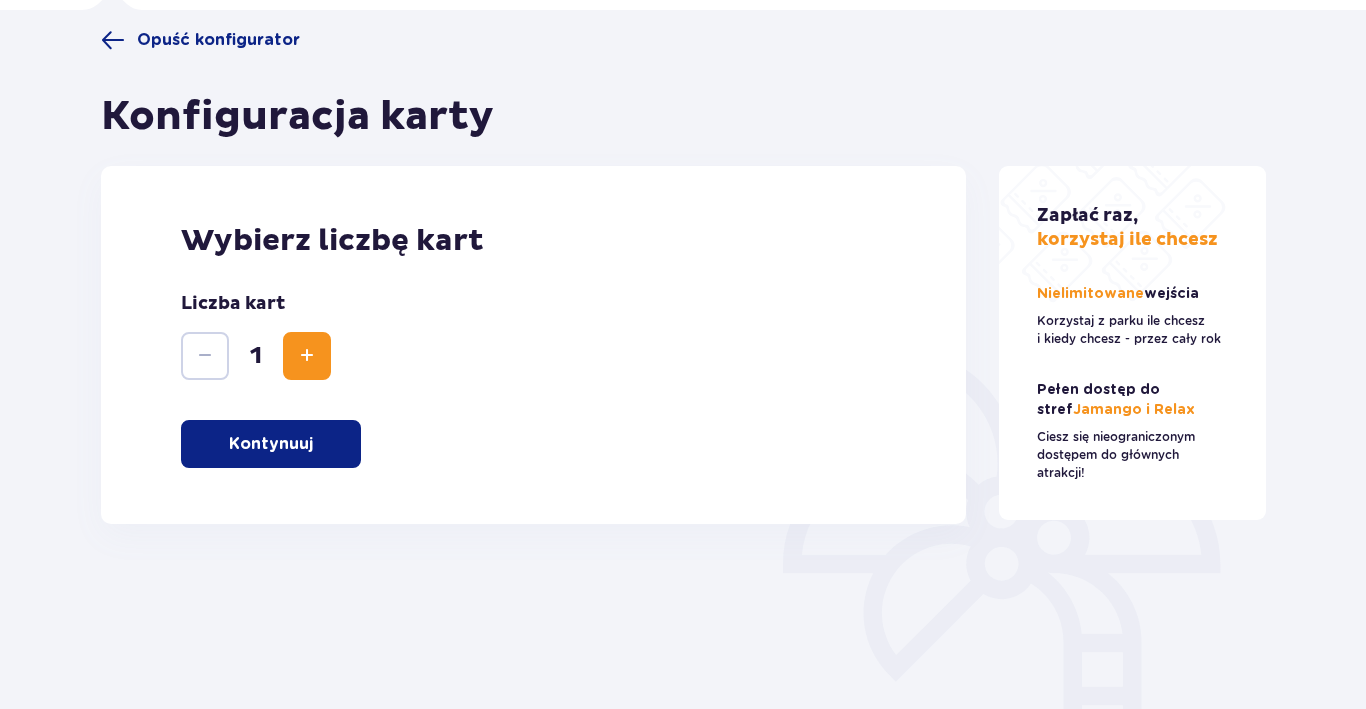 scroll, scrollTop: 321, scrollLeft: 0, axis: vertical 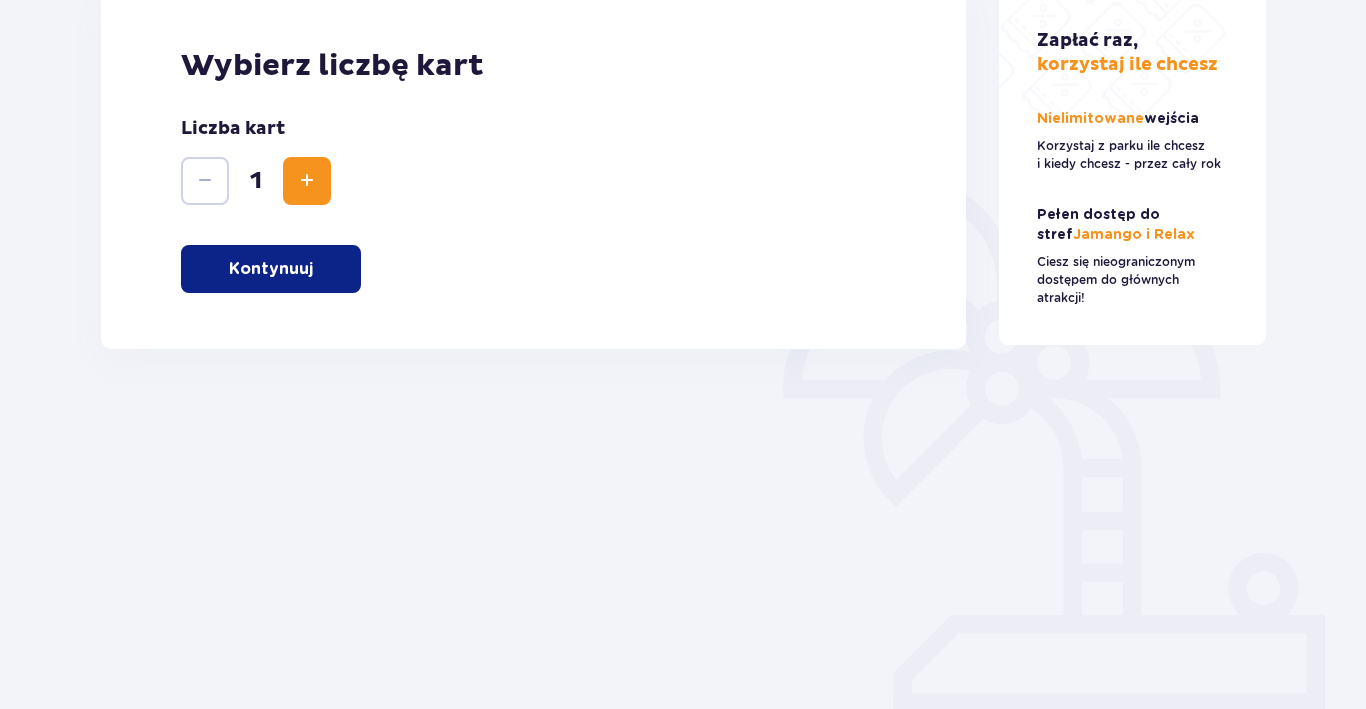 click on "Kontynuuj" at bounding box center [271, 269] 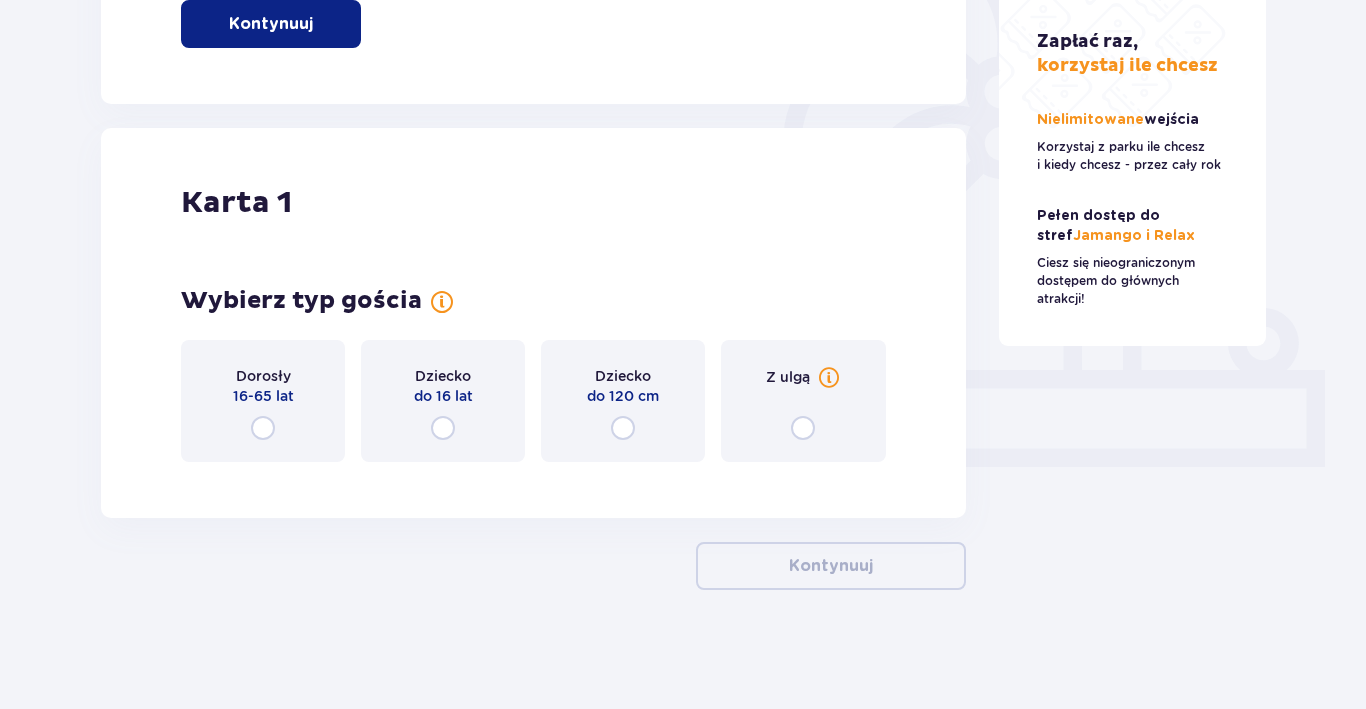 scroll, scrollTop: 567, scrollLeft: 0, axis: vertical 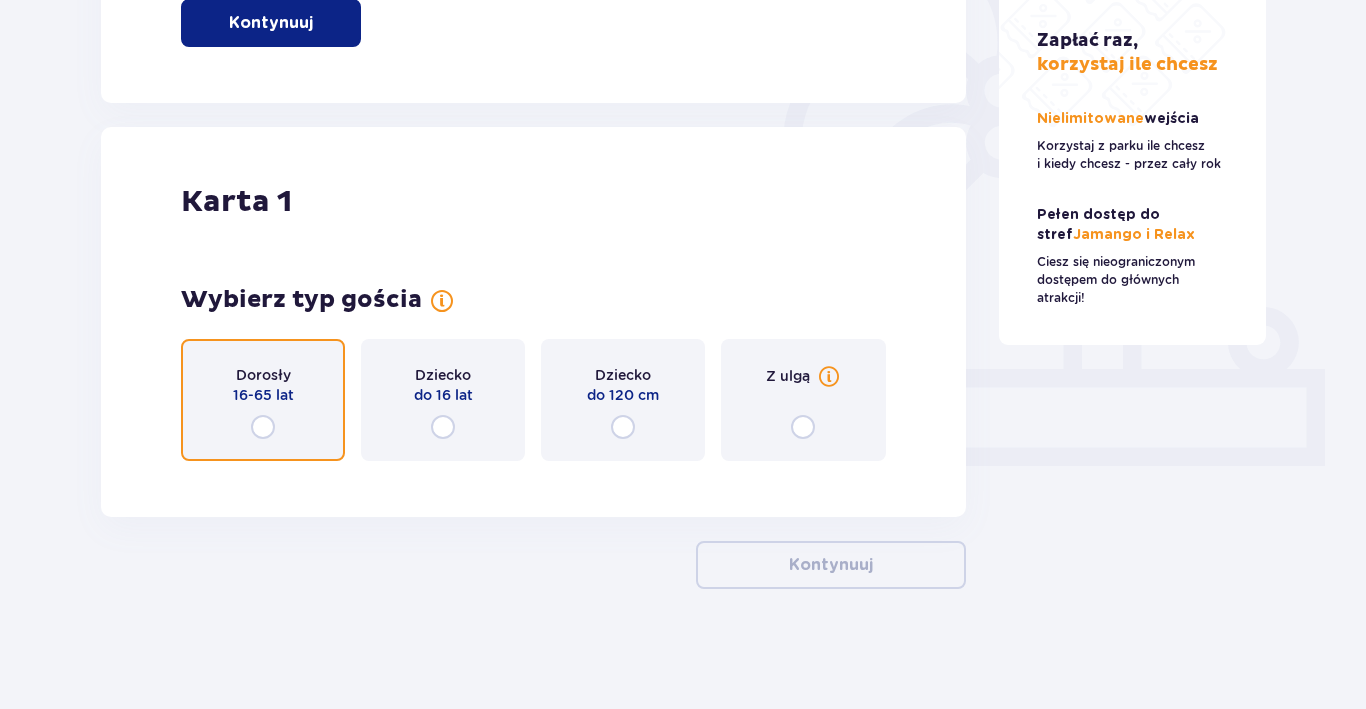 click at bounding box center (263, 427) 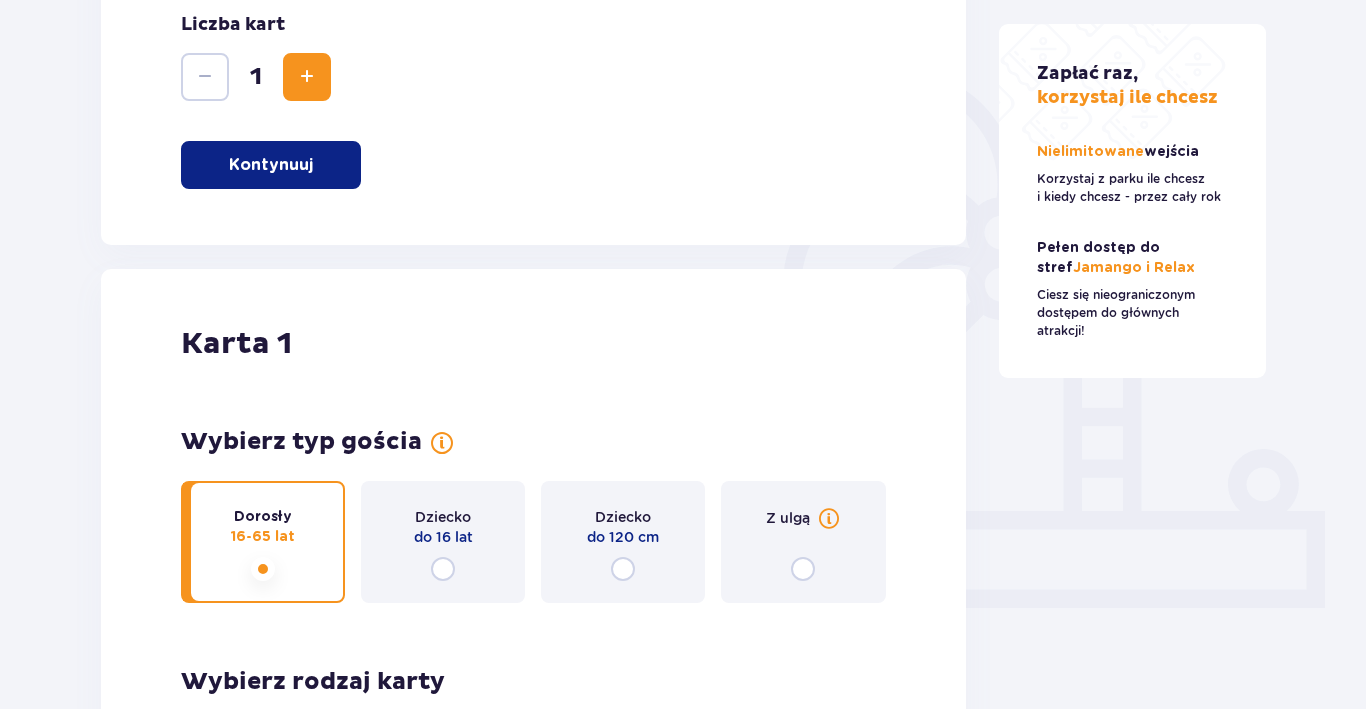scroll, scrollTop: 0, scrollLeft: 0, axis: both 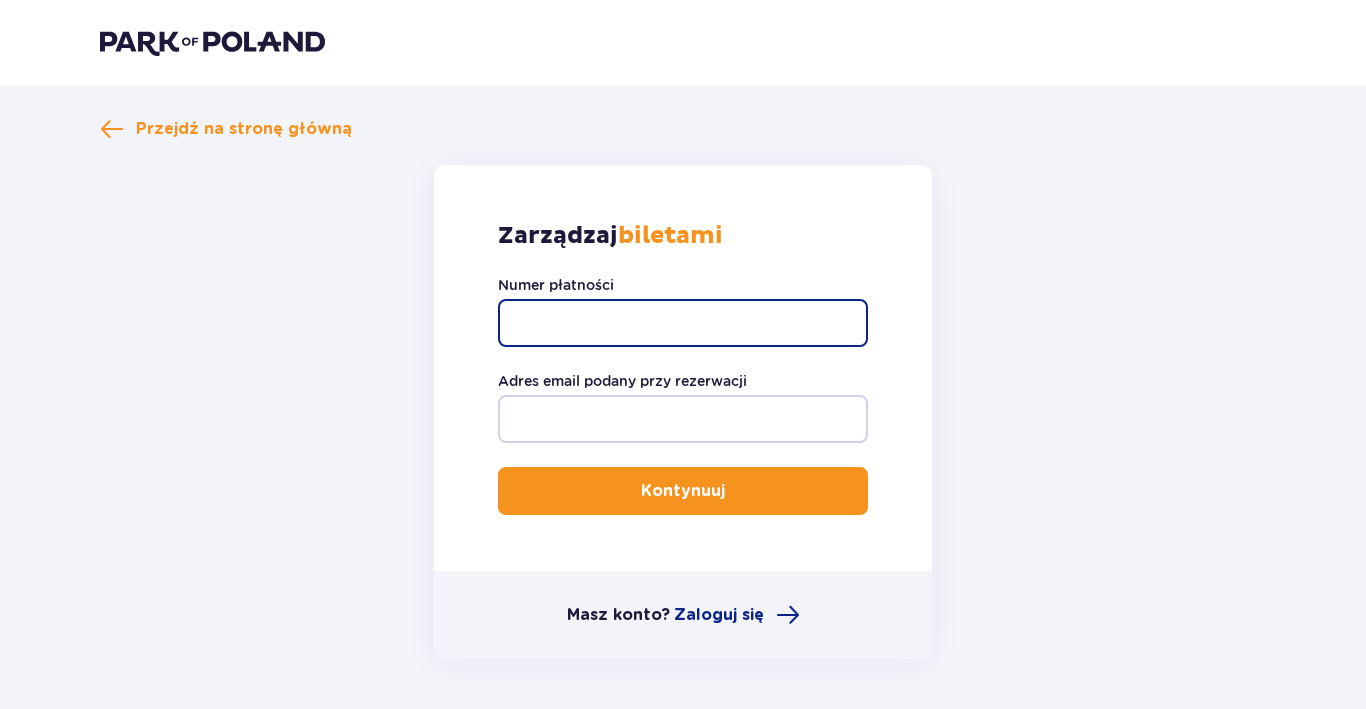 click on "Numer płatności" at bounding box center [683, 323] 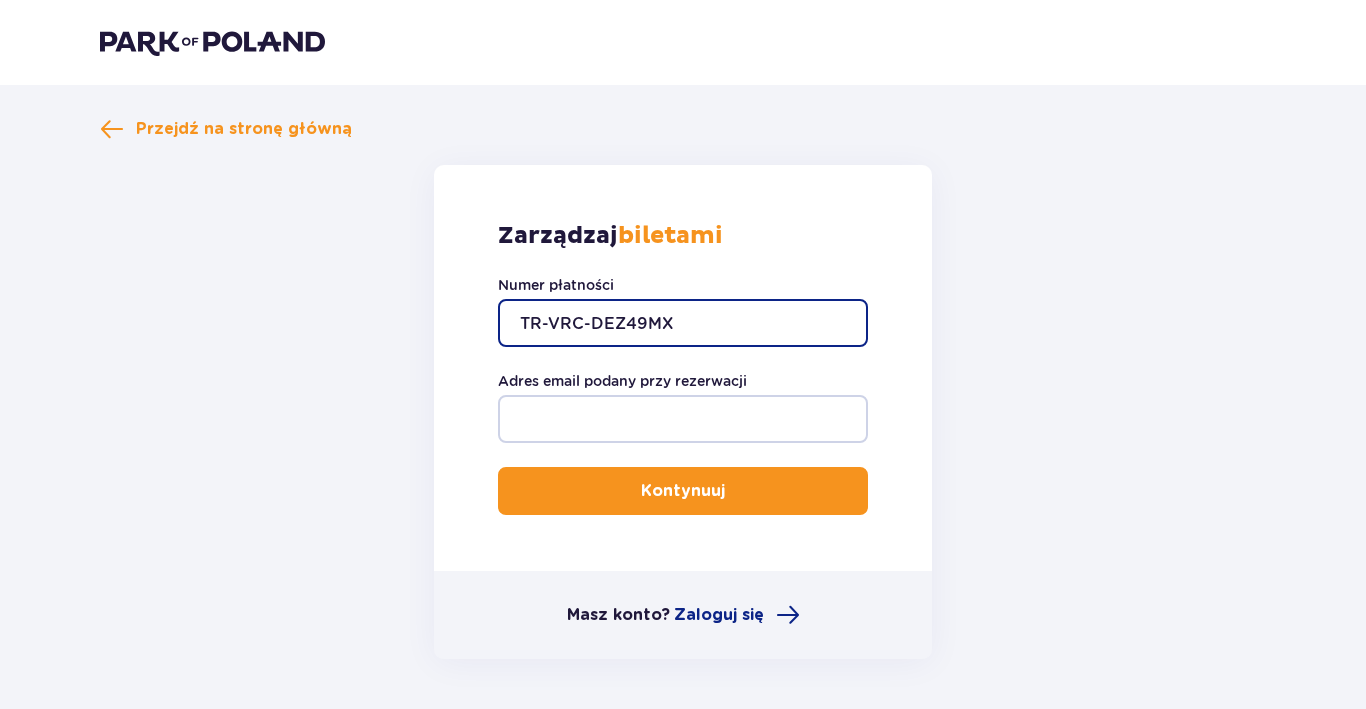 type on "TR-VRC-DEZ49MX" 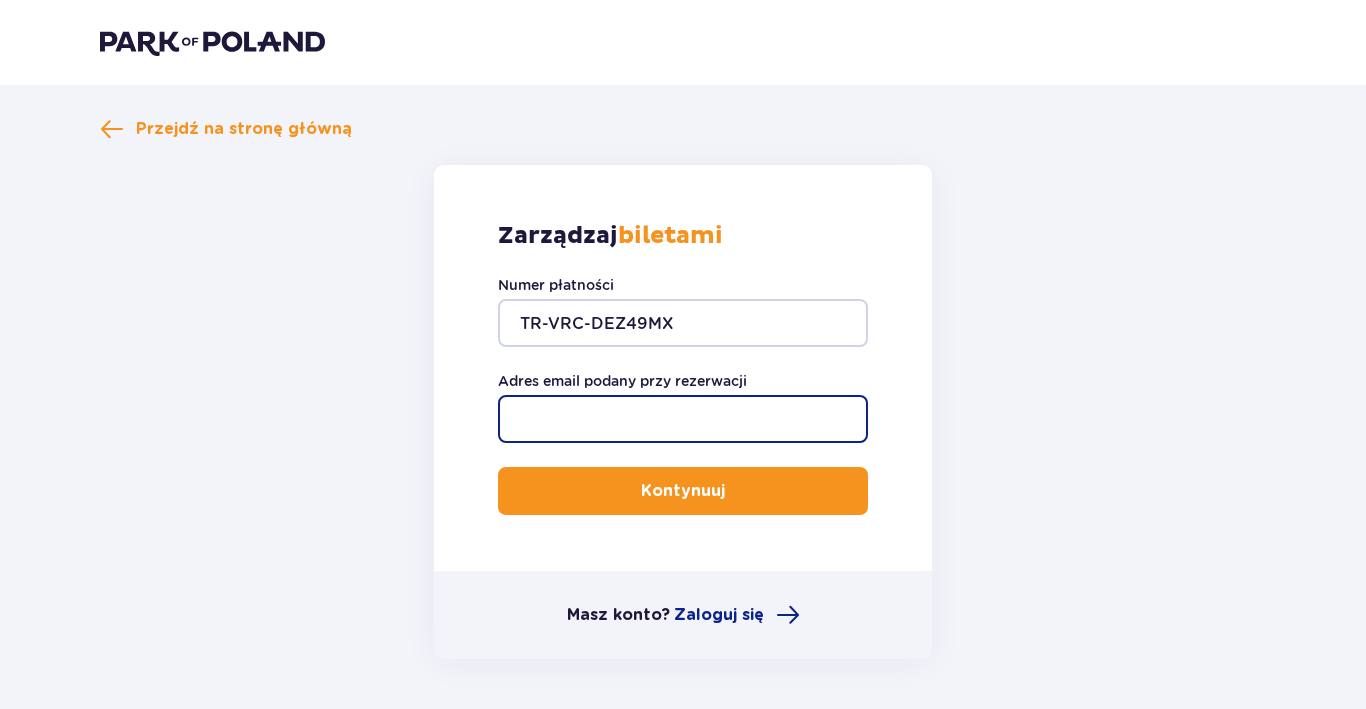 click on "Adres email podany przy rezerwacji" at bounding box center [683, 419] 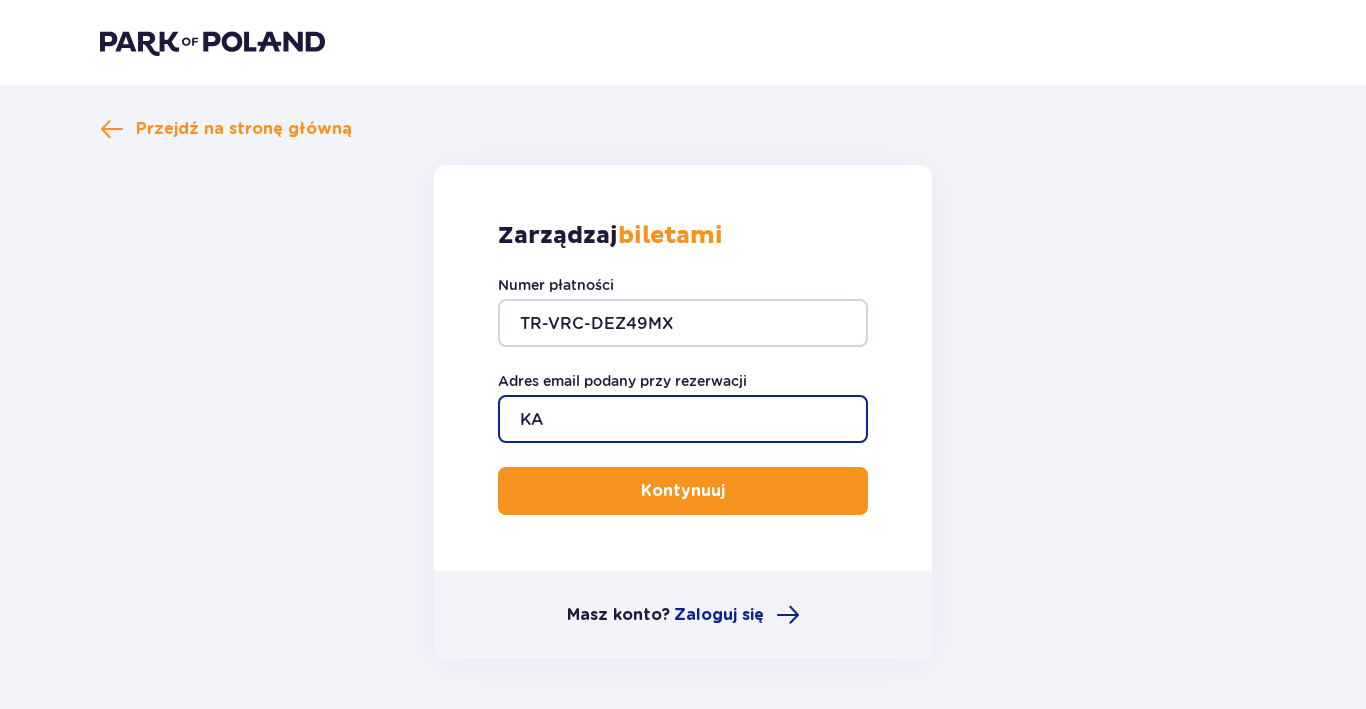 type on "K" 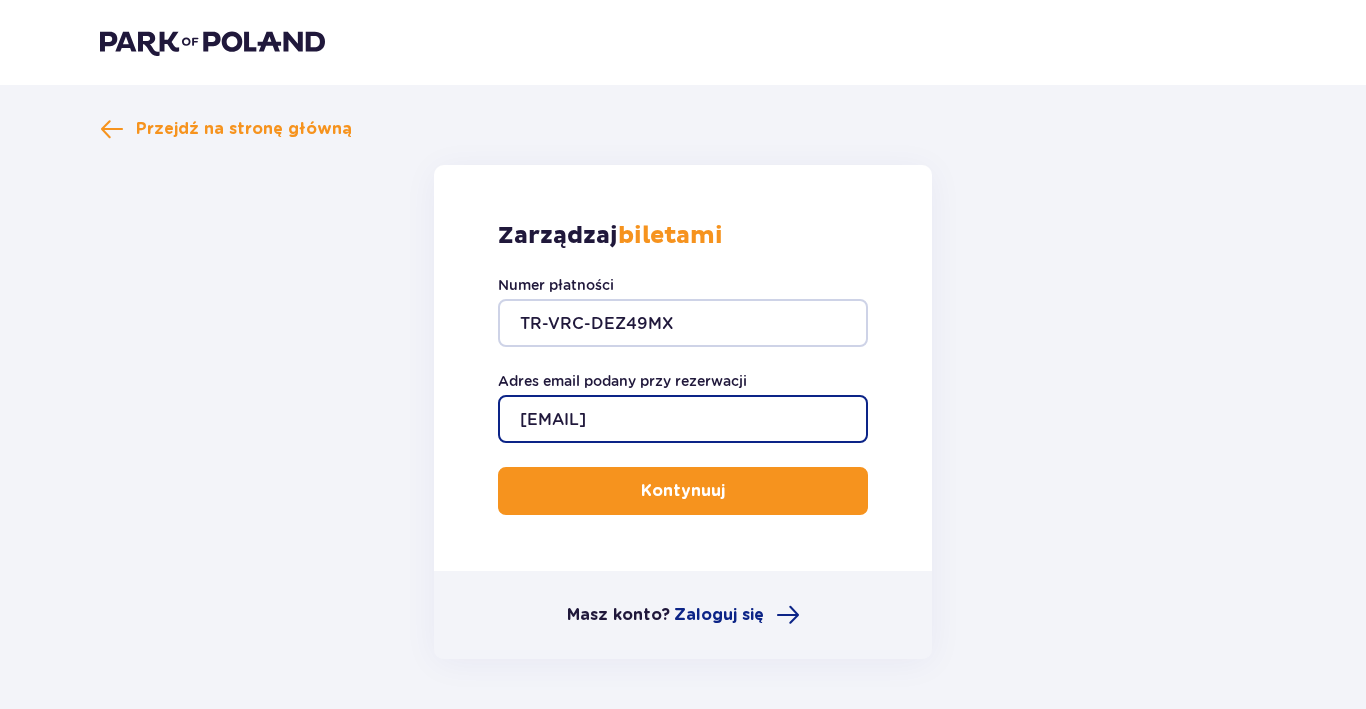 type on "katiamik@gmail.com" 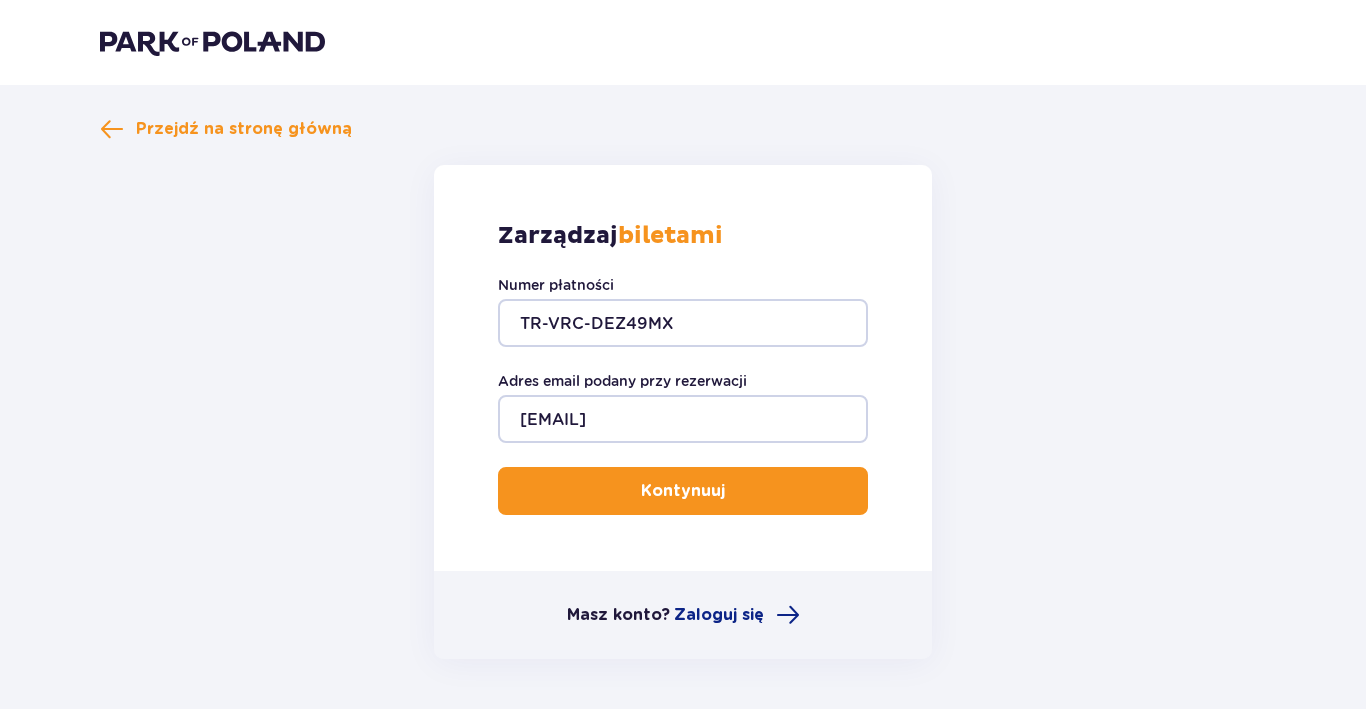 click on "Kontynuuj" at bounding box center (683, 491) 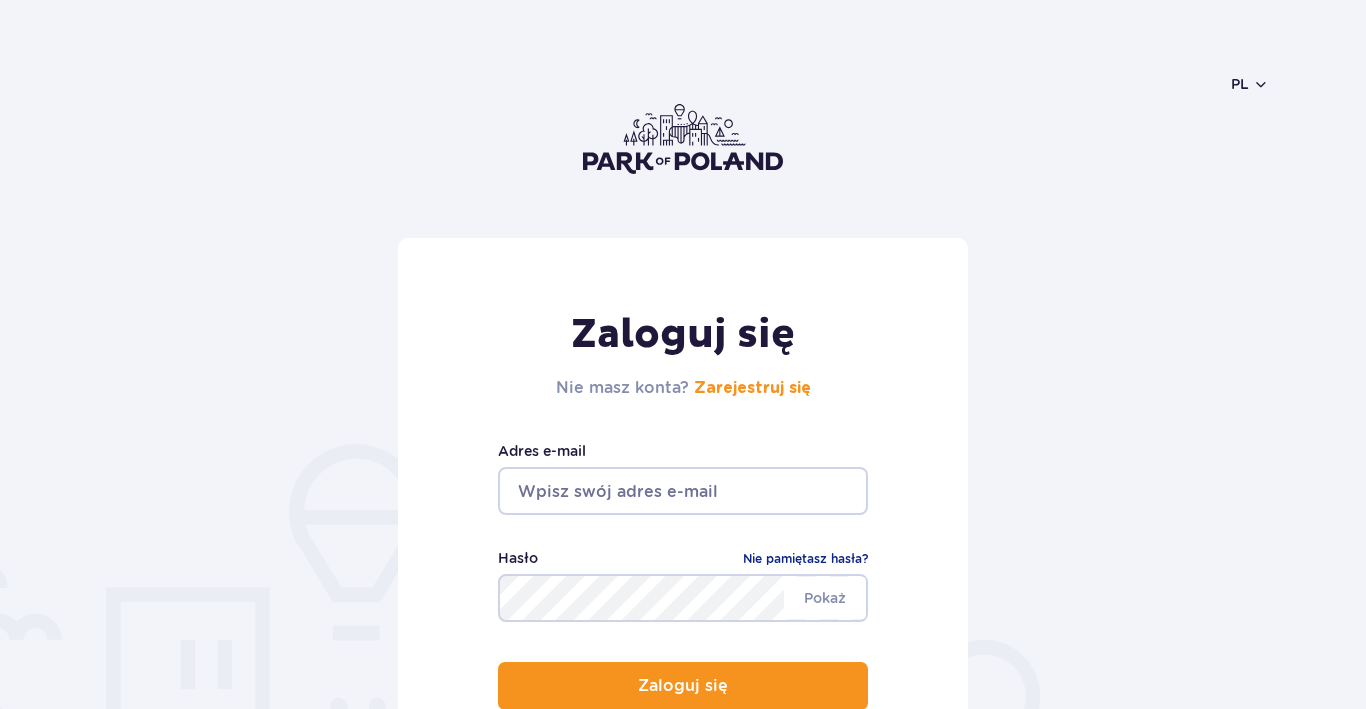 scroll, scrollTop: 171, scrollLeft: 0, axis: vertical 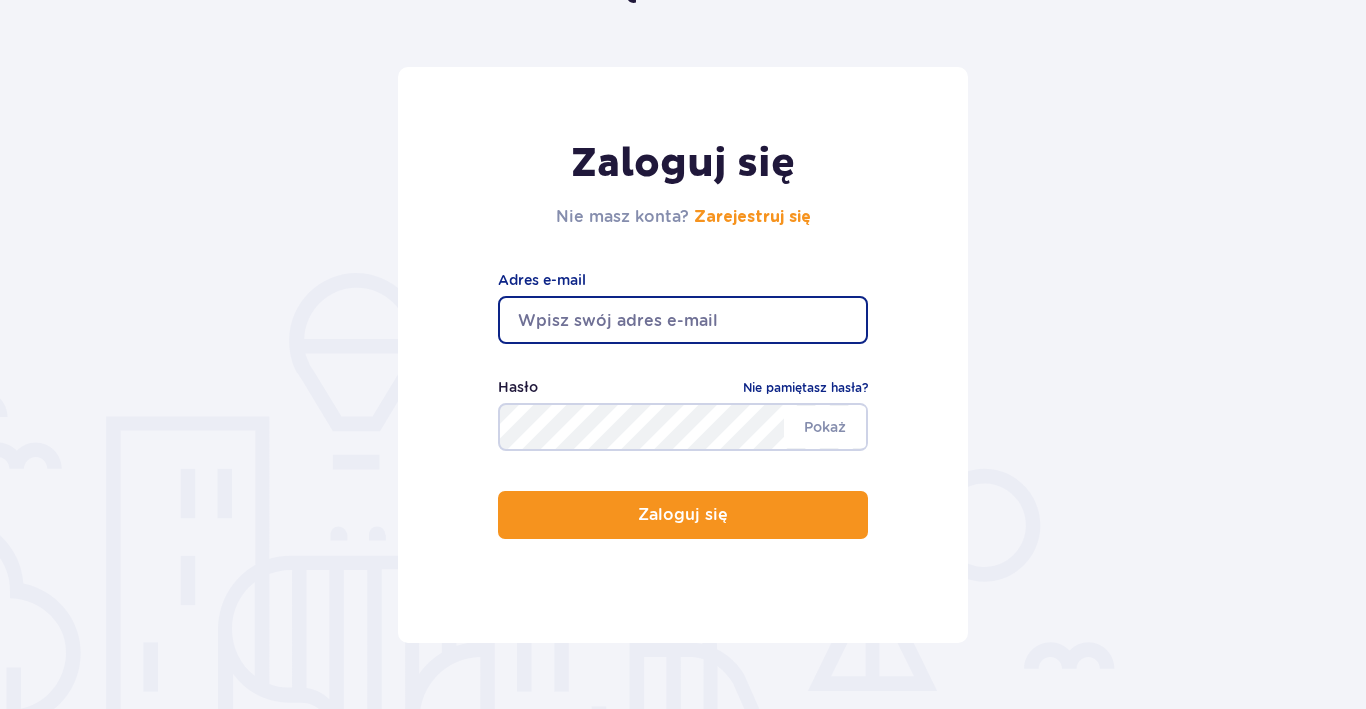 click at bounding box center [683, 320] 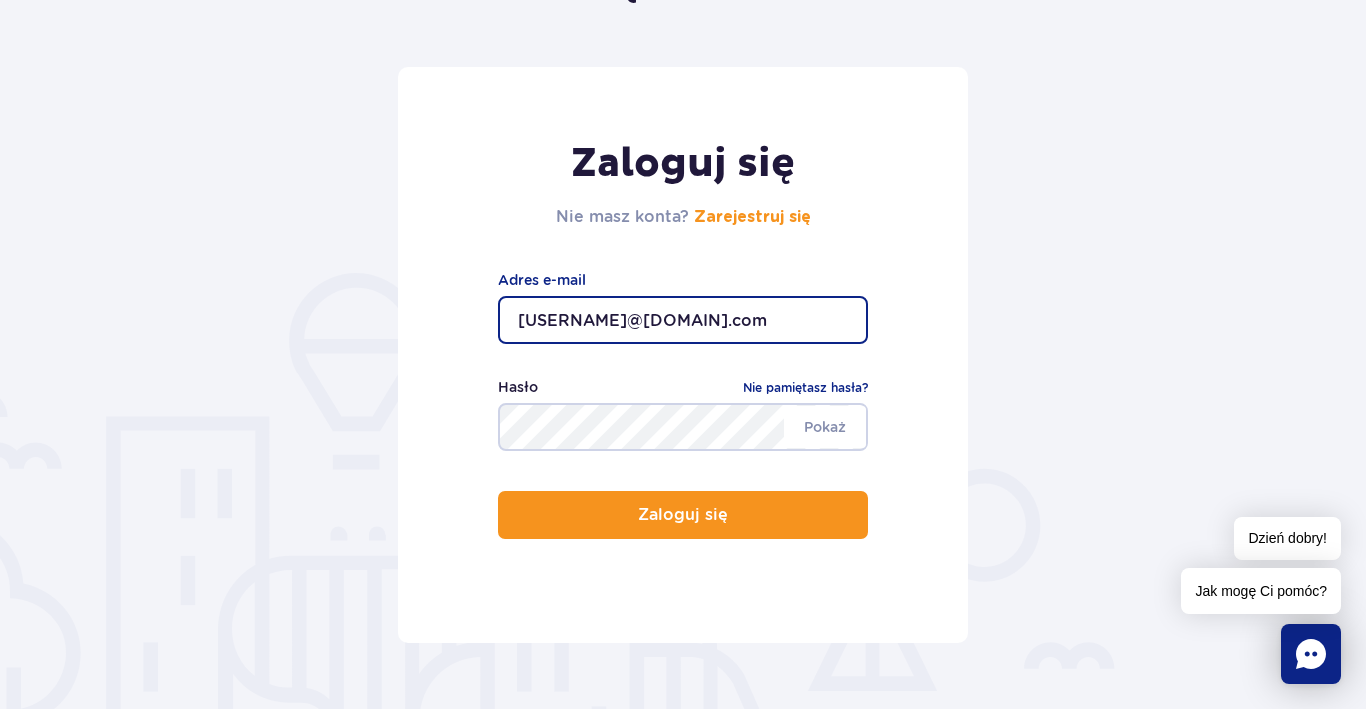 type on "katiamik@gmail.com" 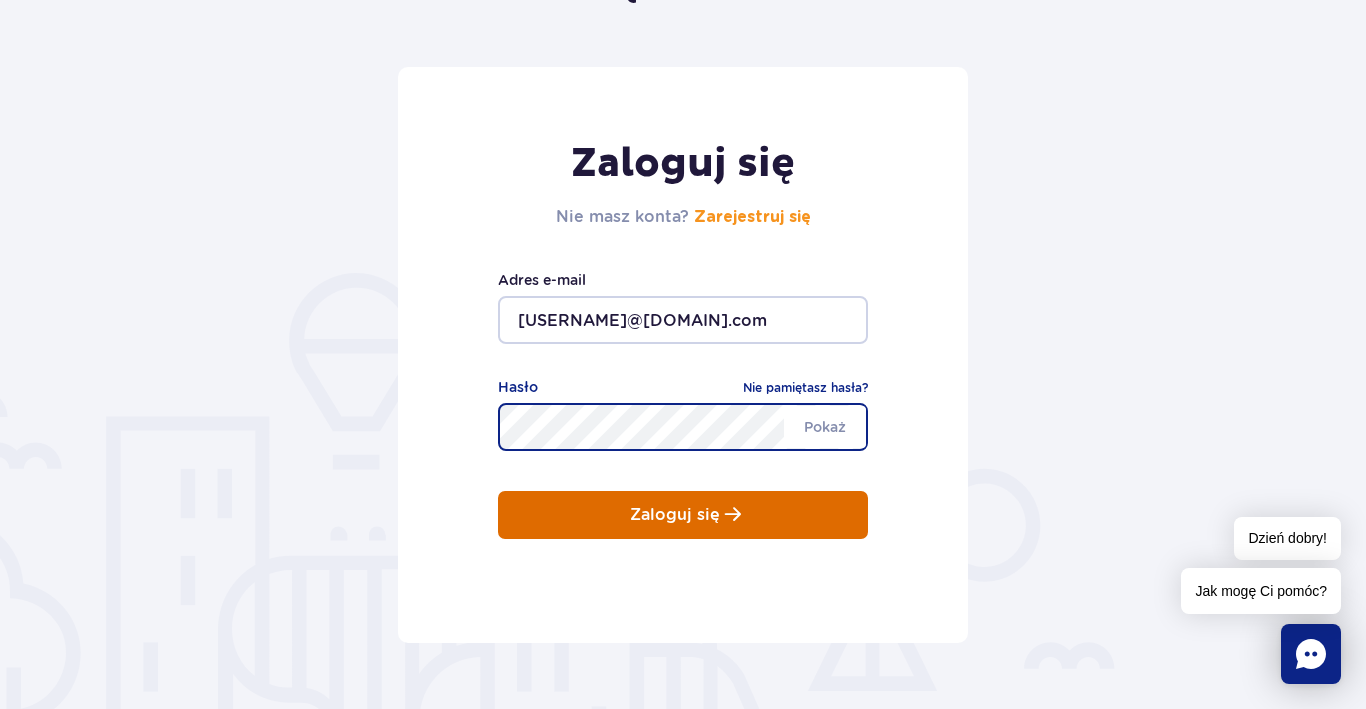 click on "Zaloguj się" at bounding box center [683, 515] 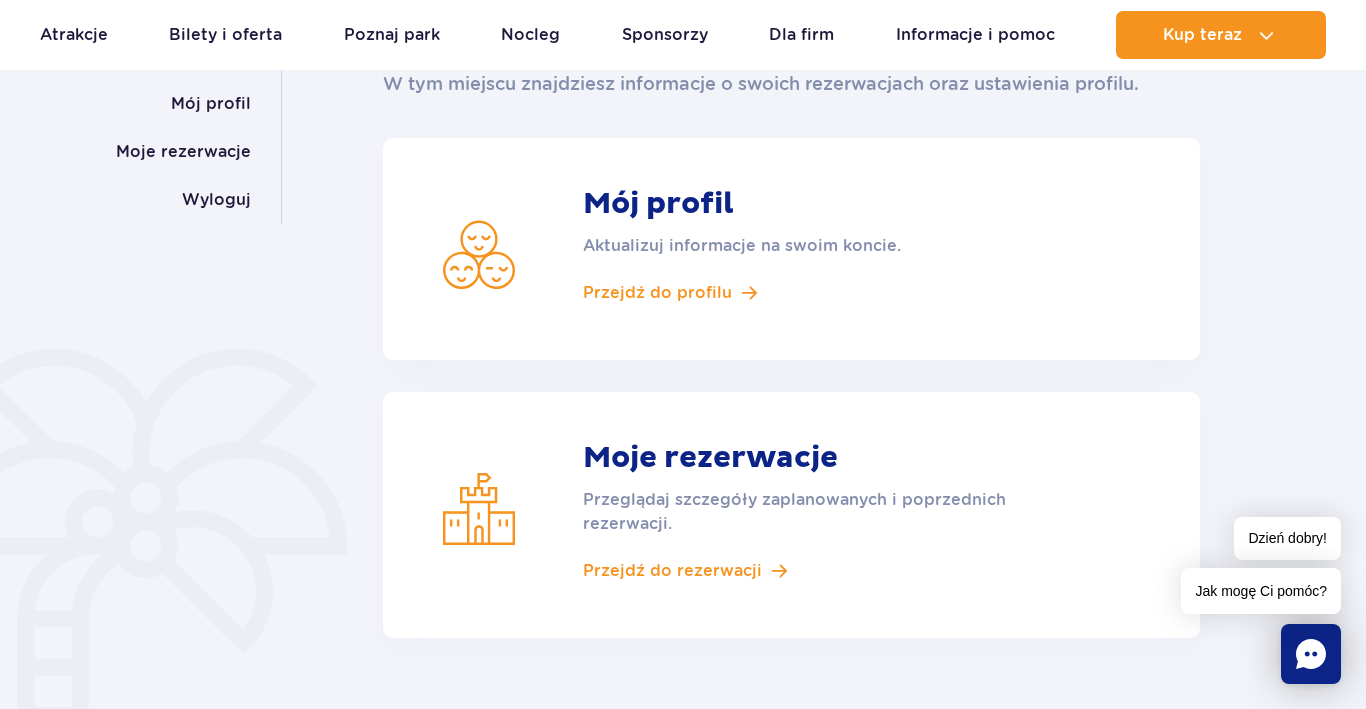 scroll, scrollTop: 303, scrollLeft: 0, axis: vertical 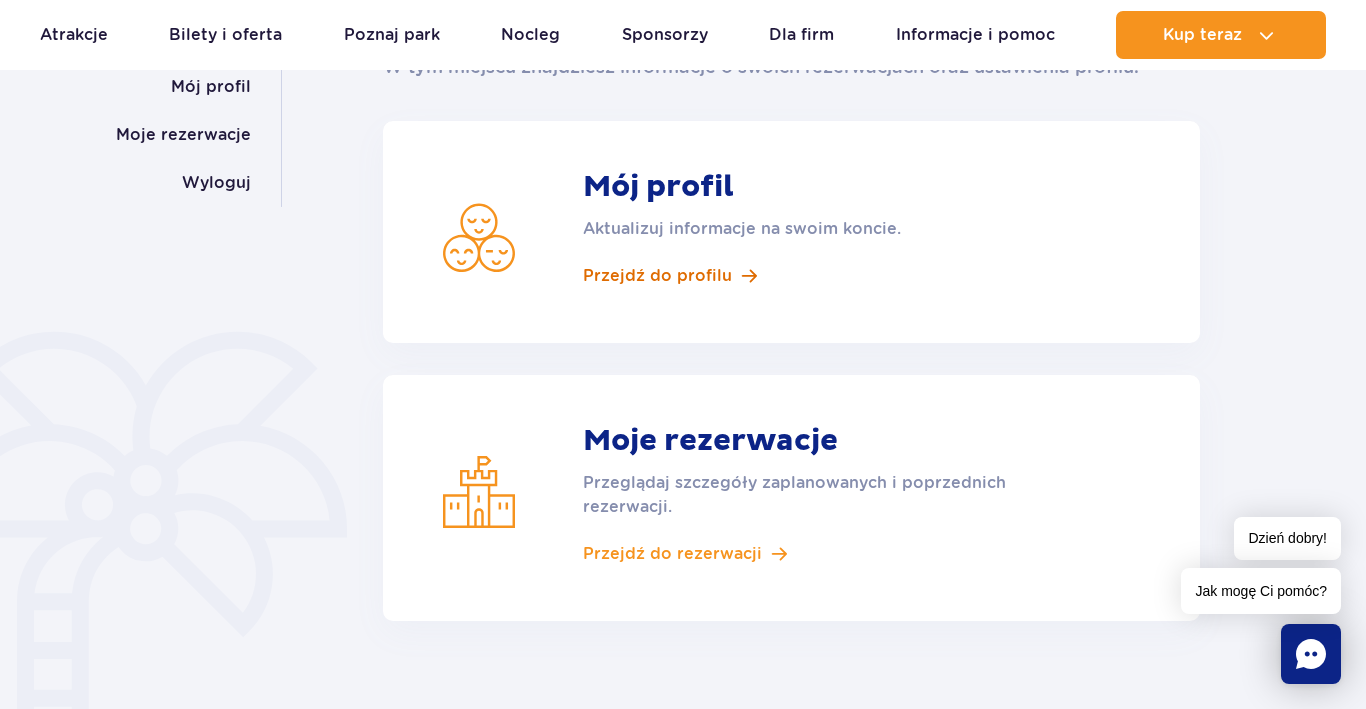 click on "Przejdź do profilu" at bounding box center [657, 276] 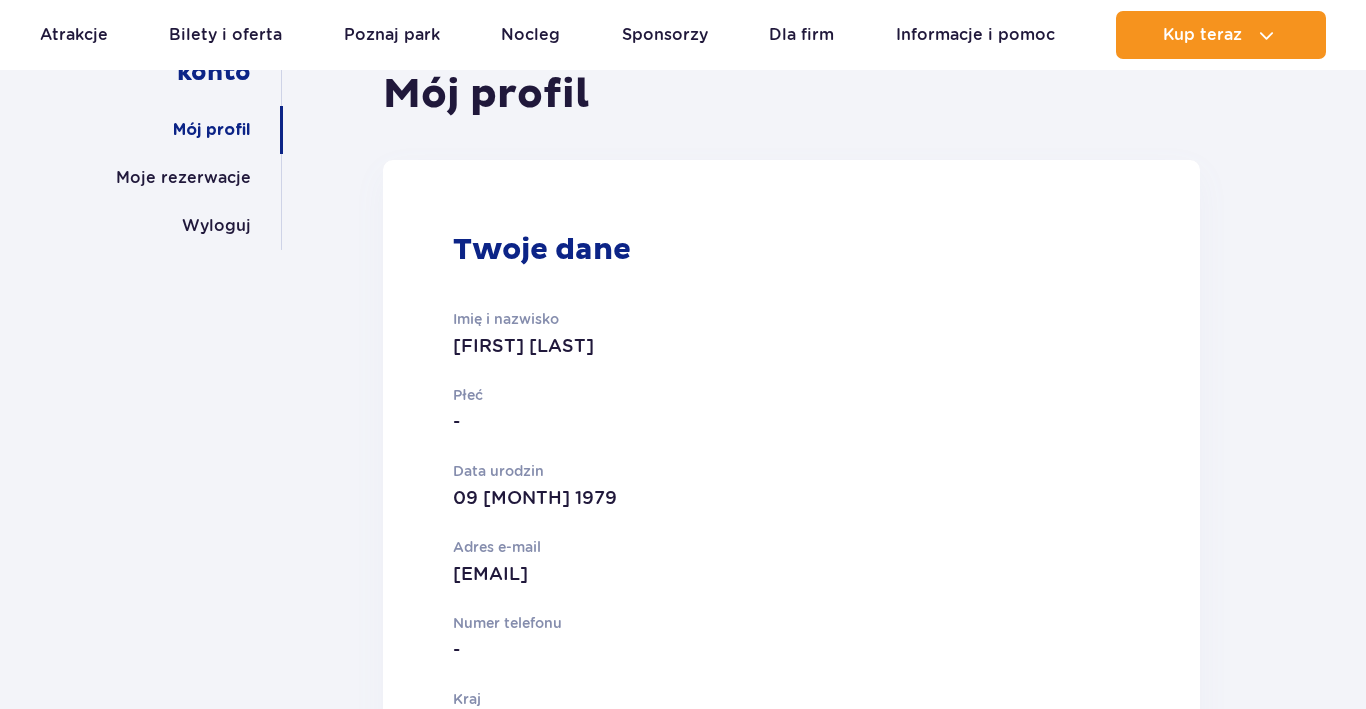 scroll, scrollTop: 292, scrollLeft: 0, axis: vertical 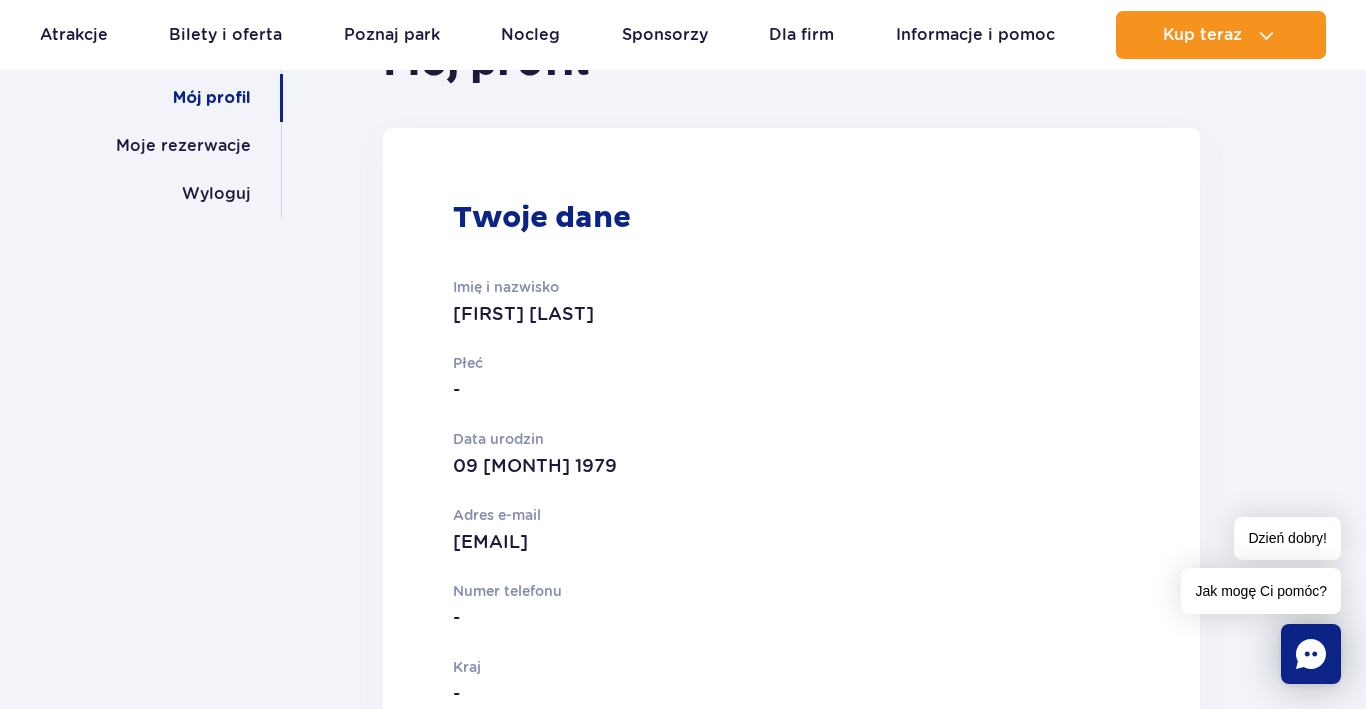 click on "-" at bounding box center (714, 390) 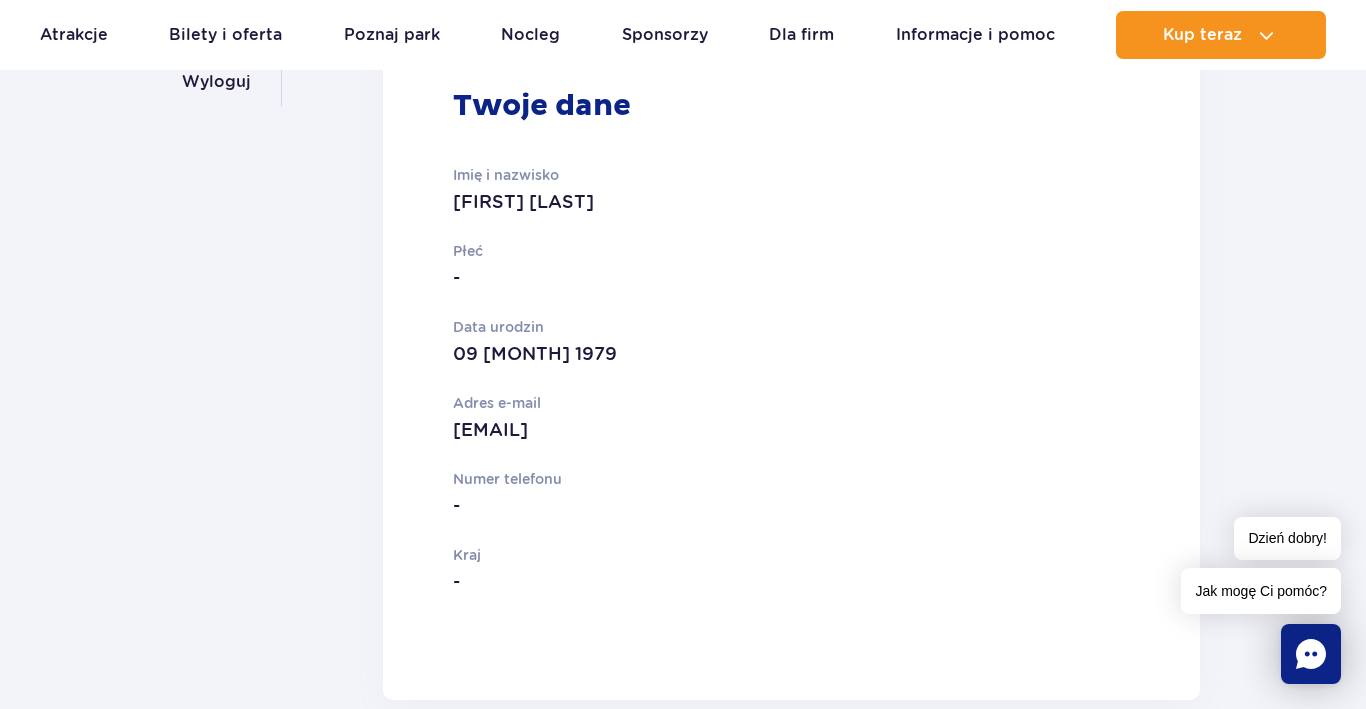 click on "-" at bounding box center [714, 506] 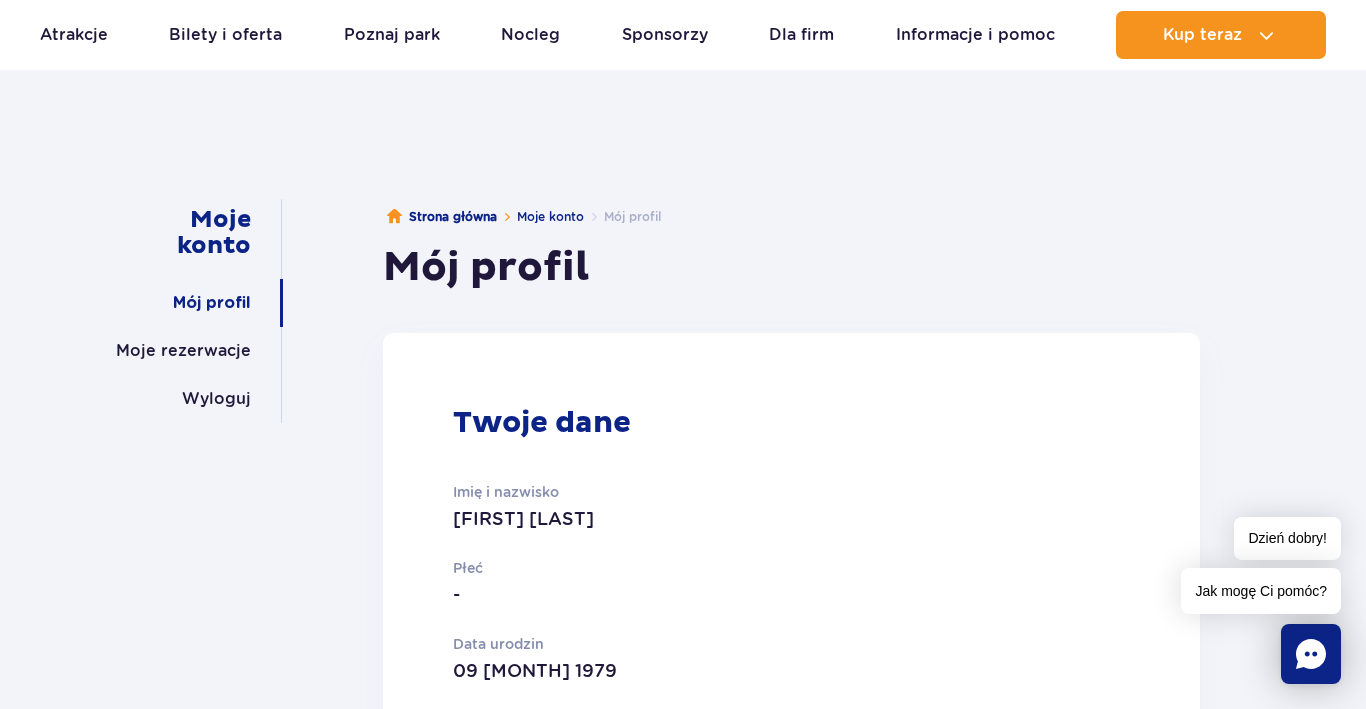 scroll, scrollTop: 85, scrollLeft: 0, axis: vertical 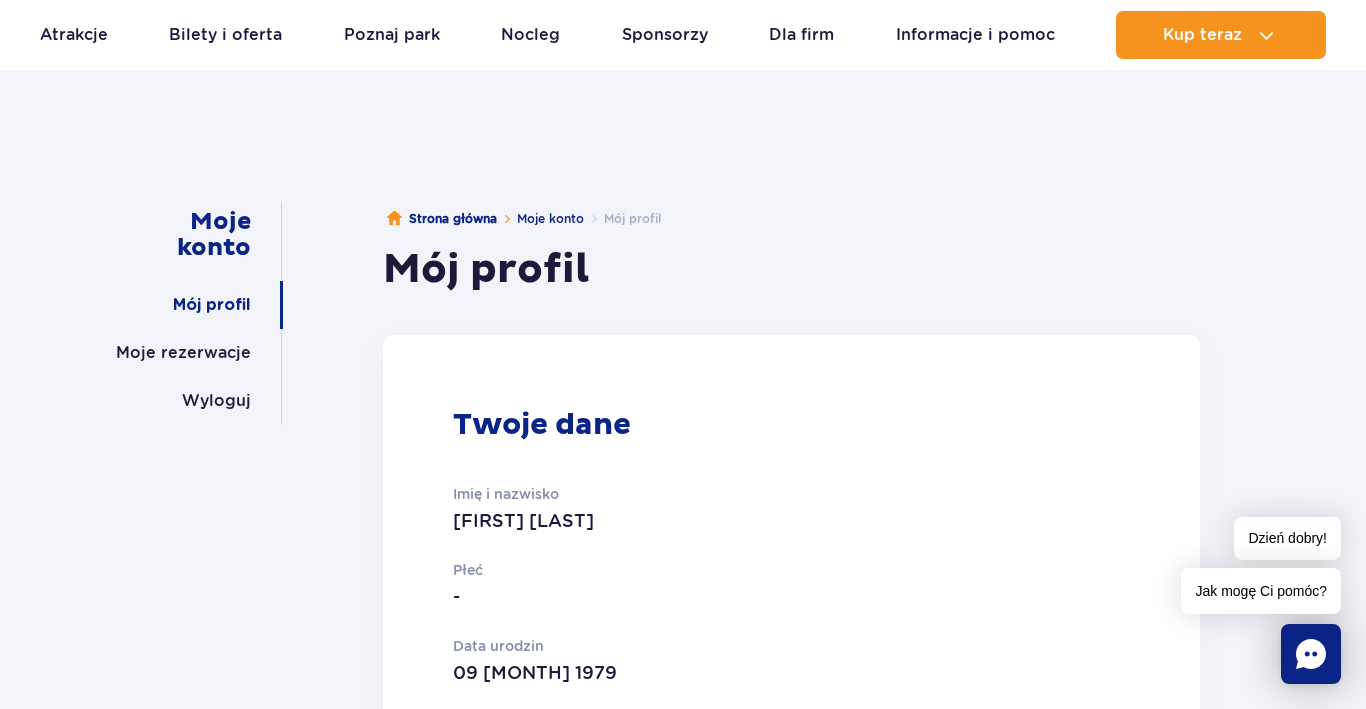 click on "Mój profil" at bounding box center [212, 305] 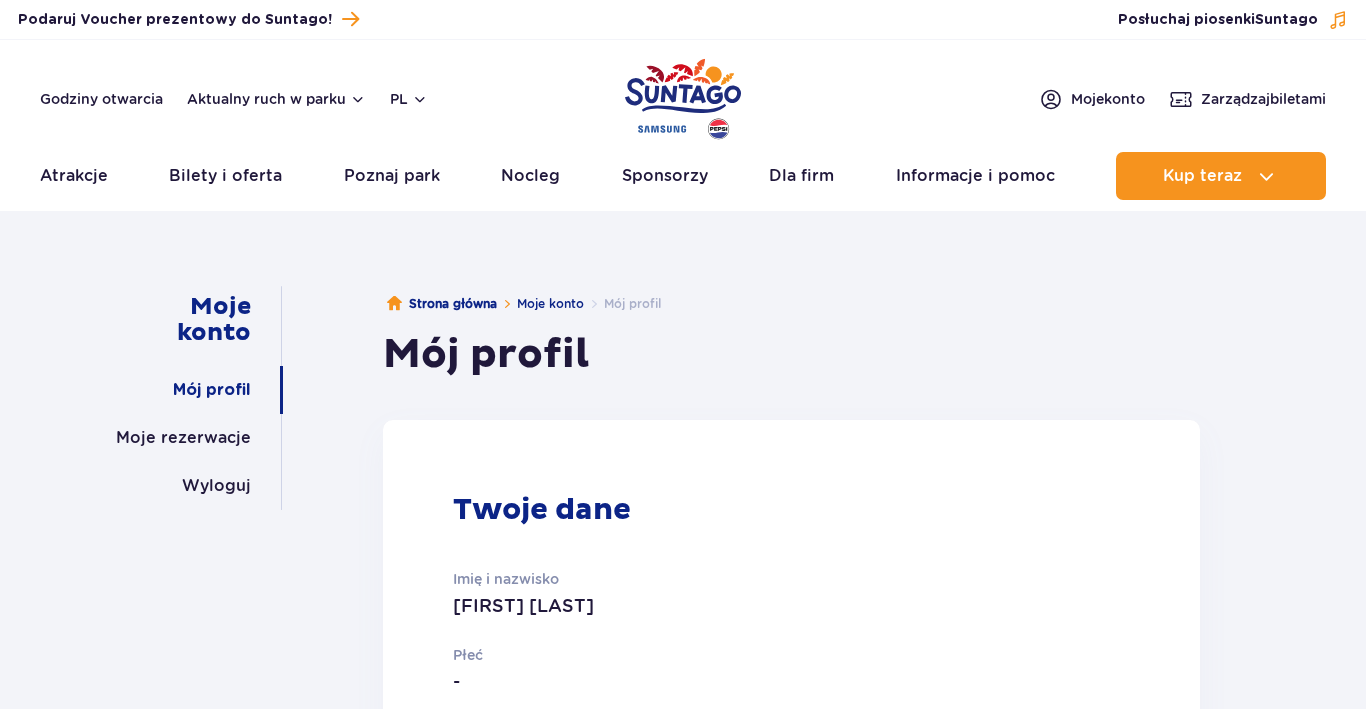 scroll, scrollTop: 0, scrollLeft: 0, axis: both 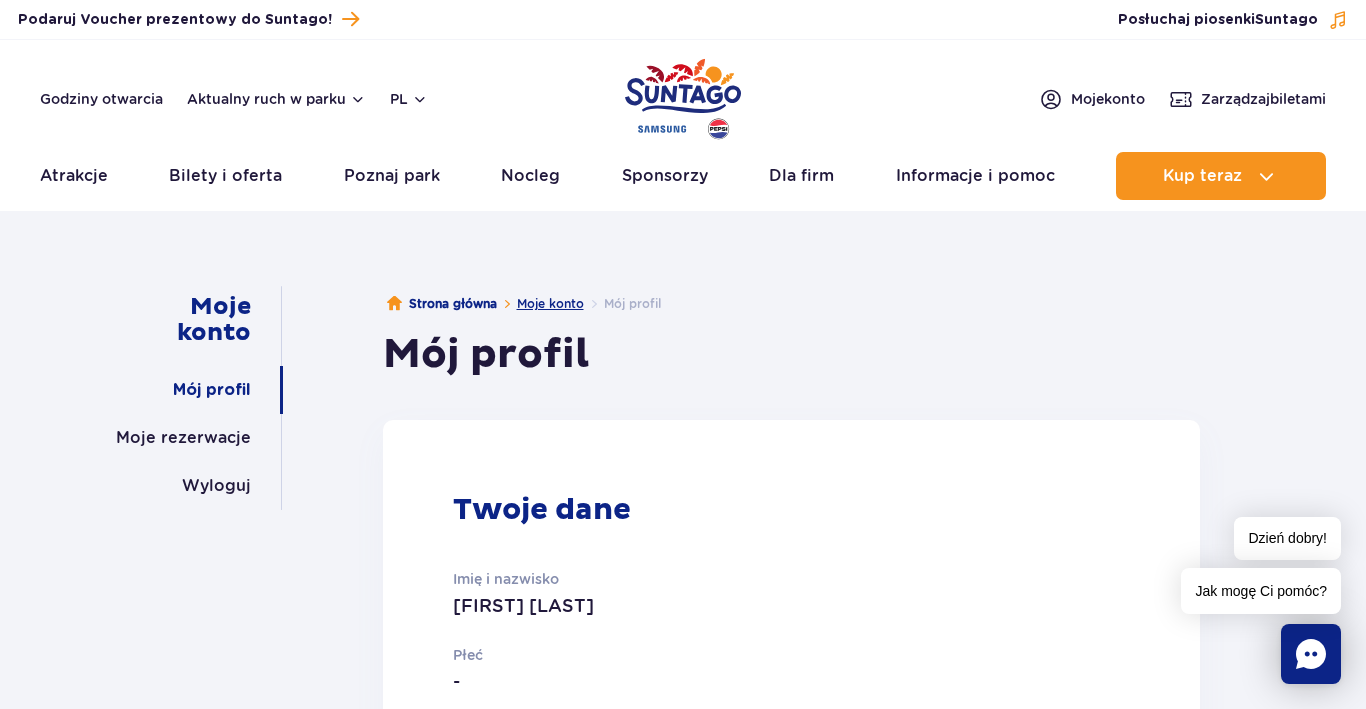 click on "Moje konto" at bounding box center [550, 303] 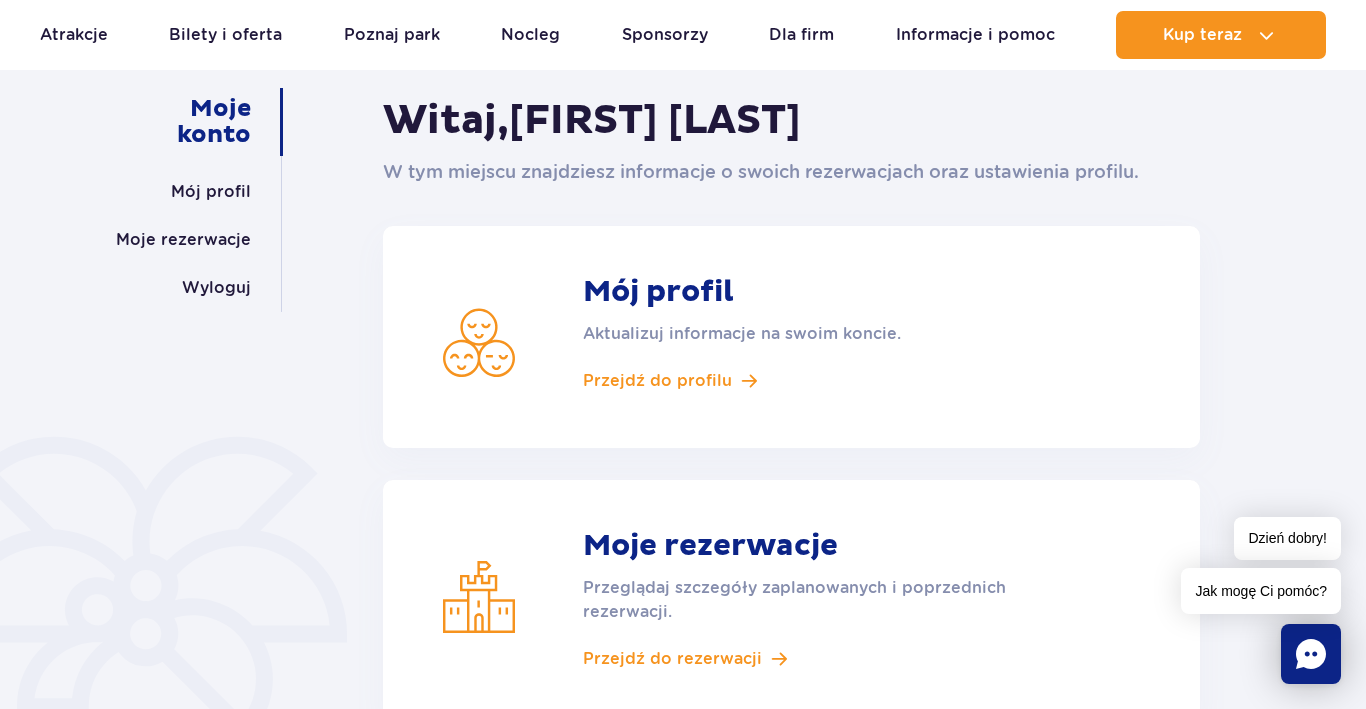 scroll, scrollTop: 351, scrollLeft: 0, axis: vertical 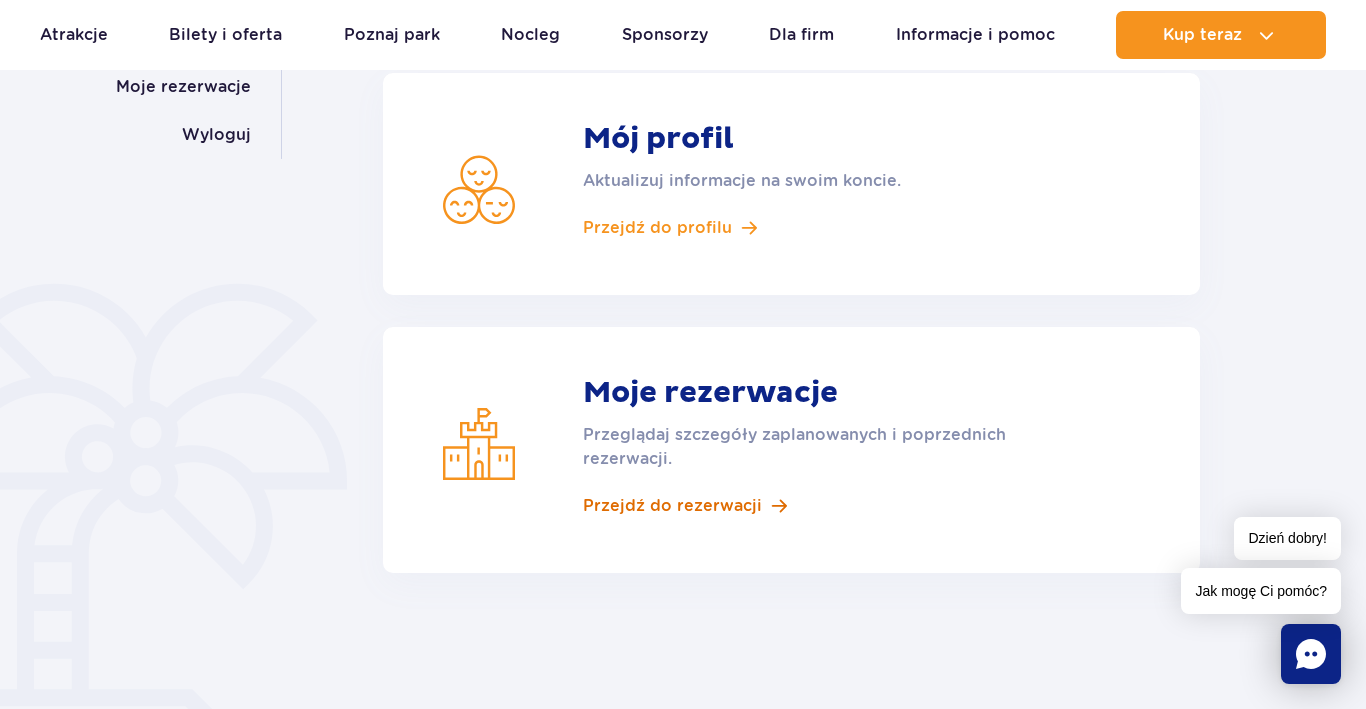 click on "Przejdź do rezerwacji" at bounding box center [672, 506] 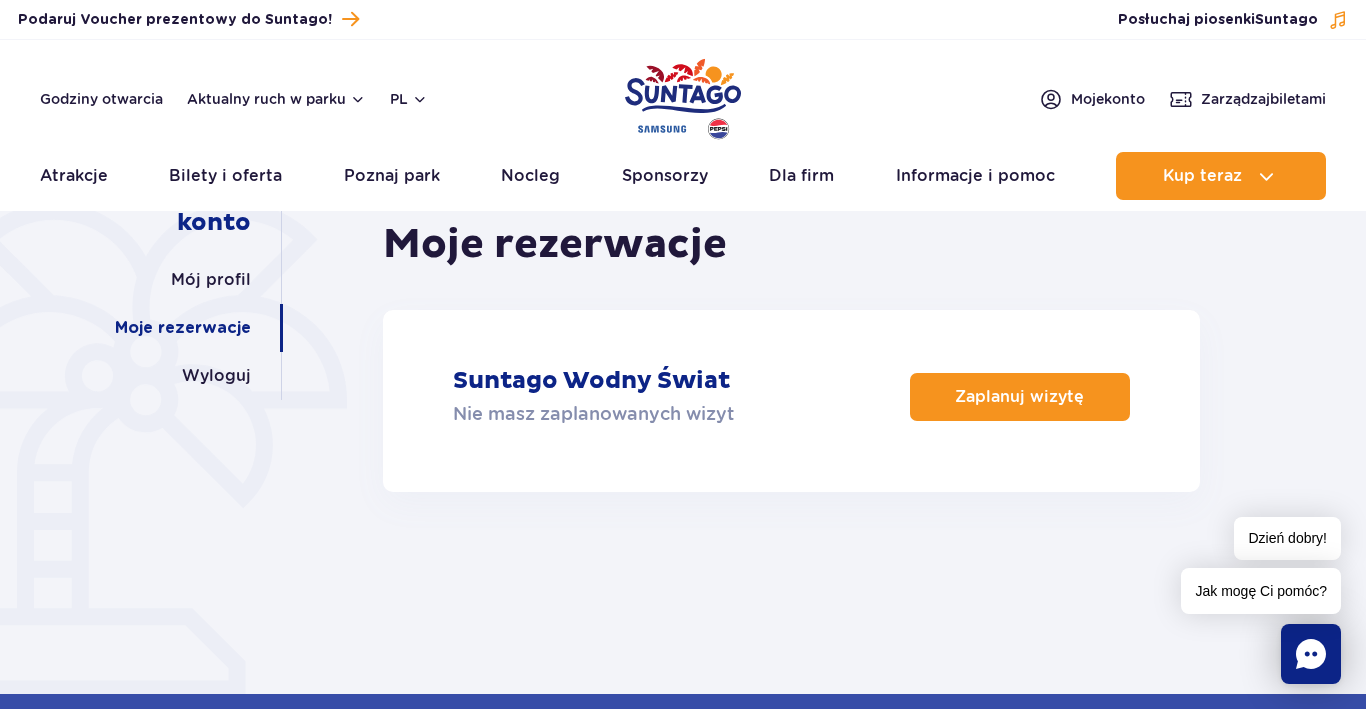 scroll, scrollTop: 113, scrollLeft: 0, axis: vertical 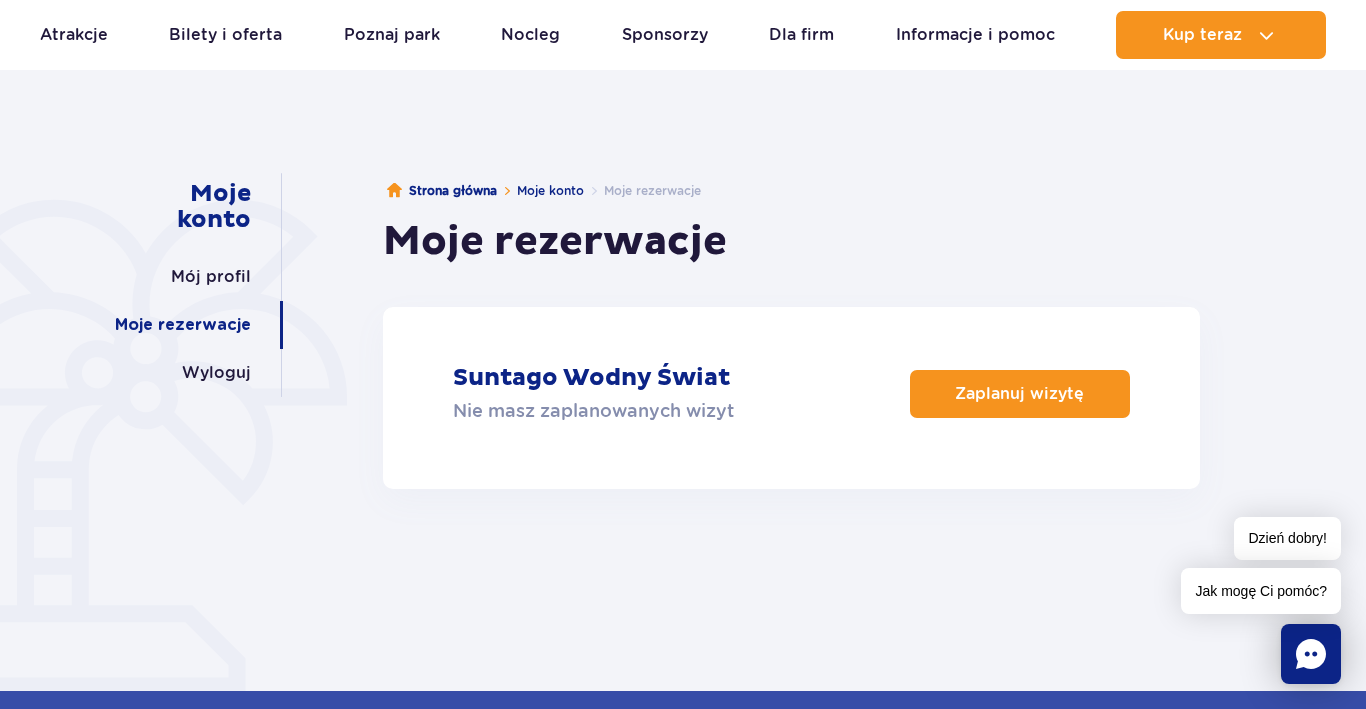 click on "Moje rezerwacje" at bounding box center [183, 325] 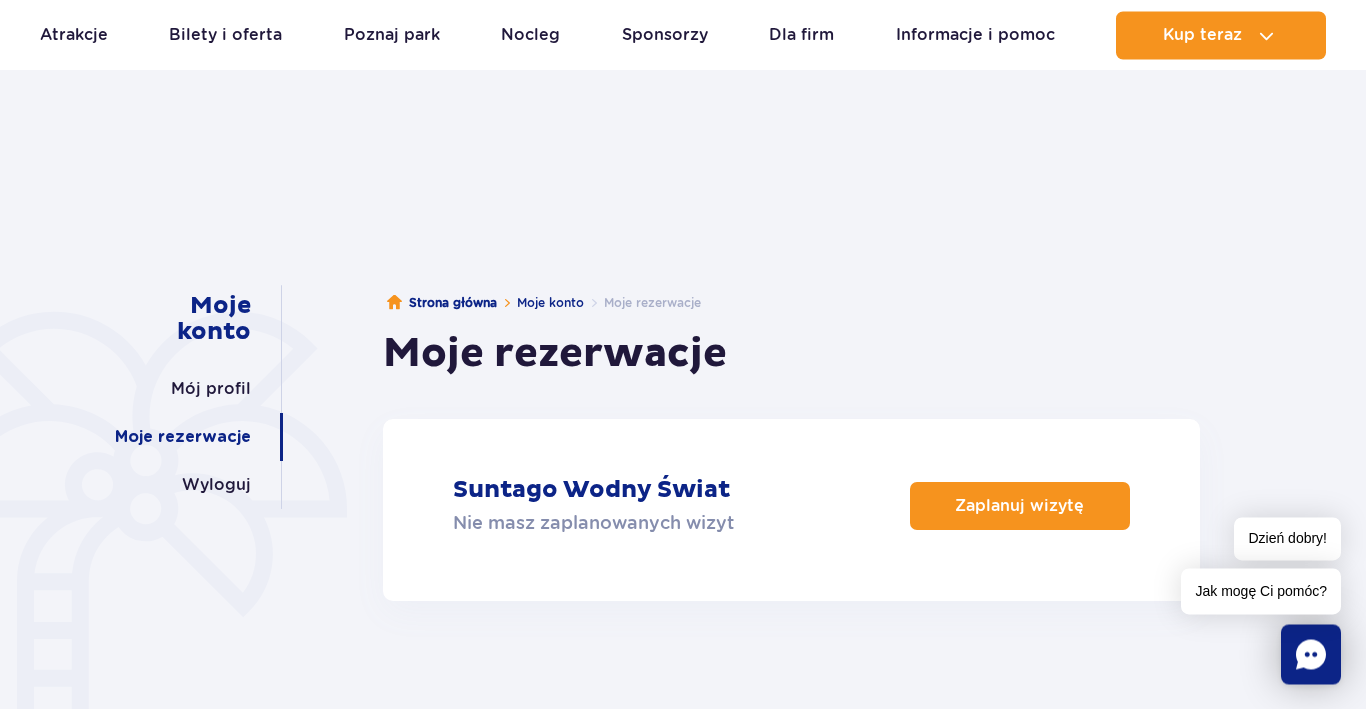 scroll, scrollTop: 0, scrollLeft: 0, axis: both 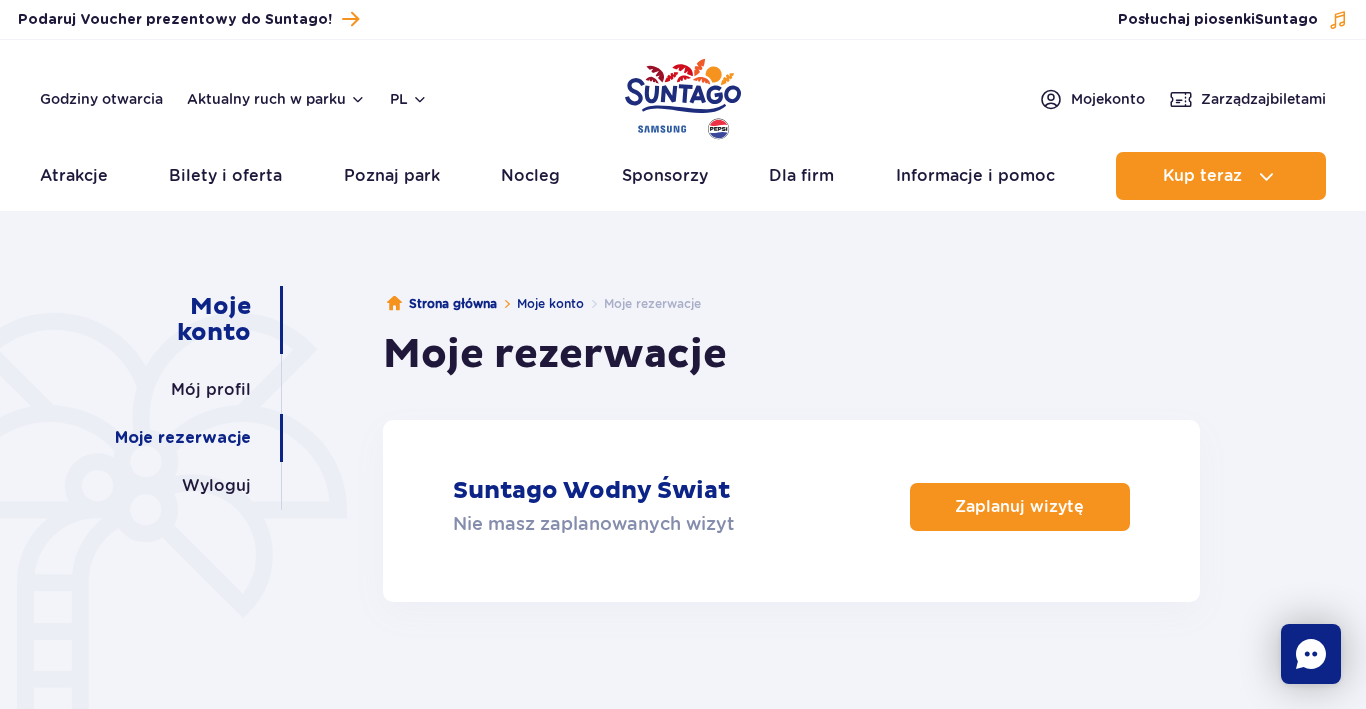 click on "Moje konto" at bounding box center (186, 320) 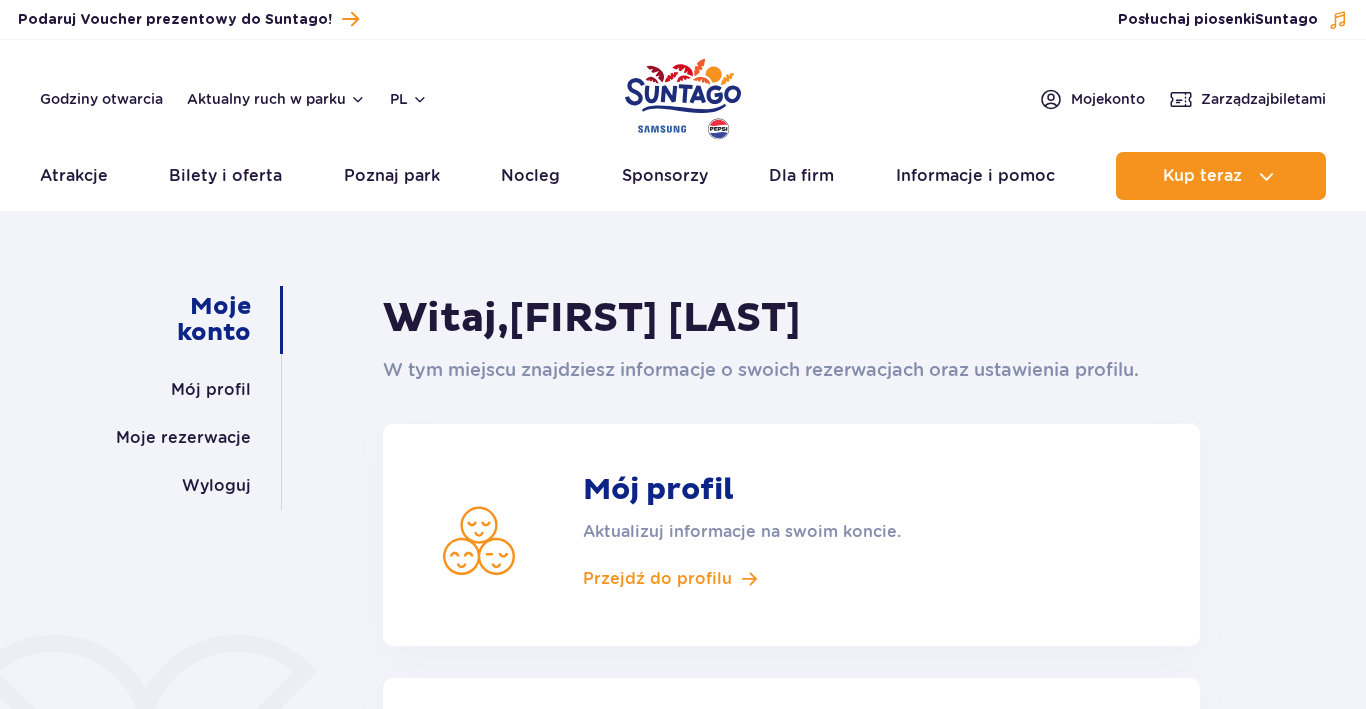scroll, scrollTop: 0, scrollLeft: 0, axis: both 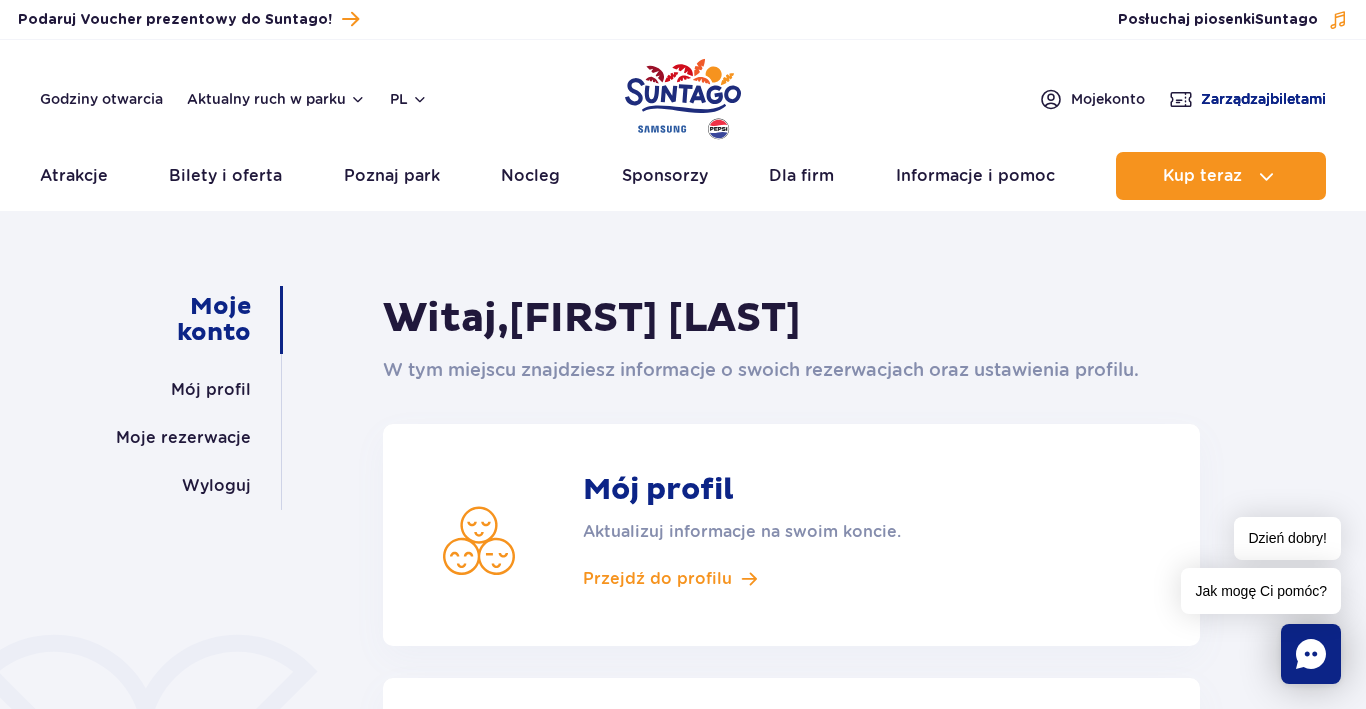 click on "Zarządzaj  biletami" at bounding box center [1263, 99] 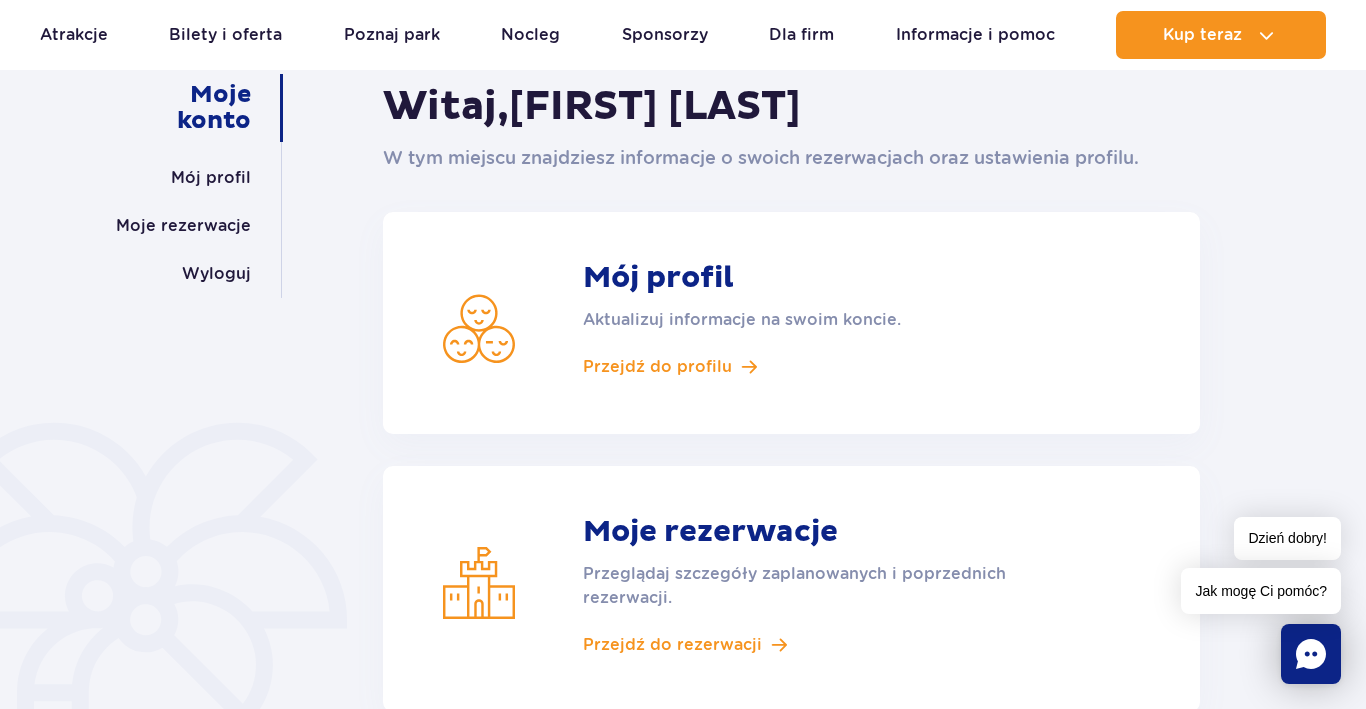 scroll, scrollTop: 457, scrollLeft: 0, axis: vertical 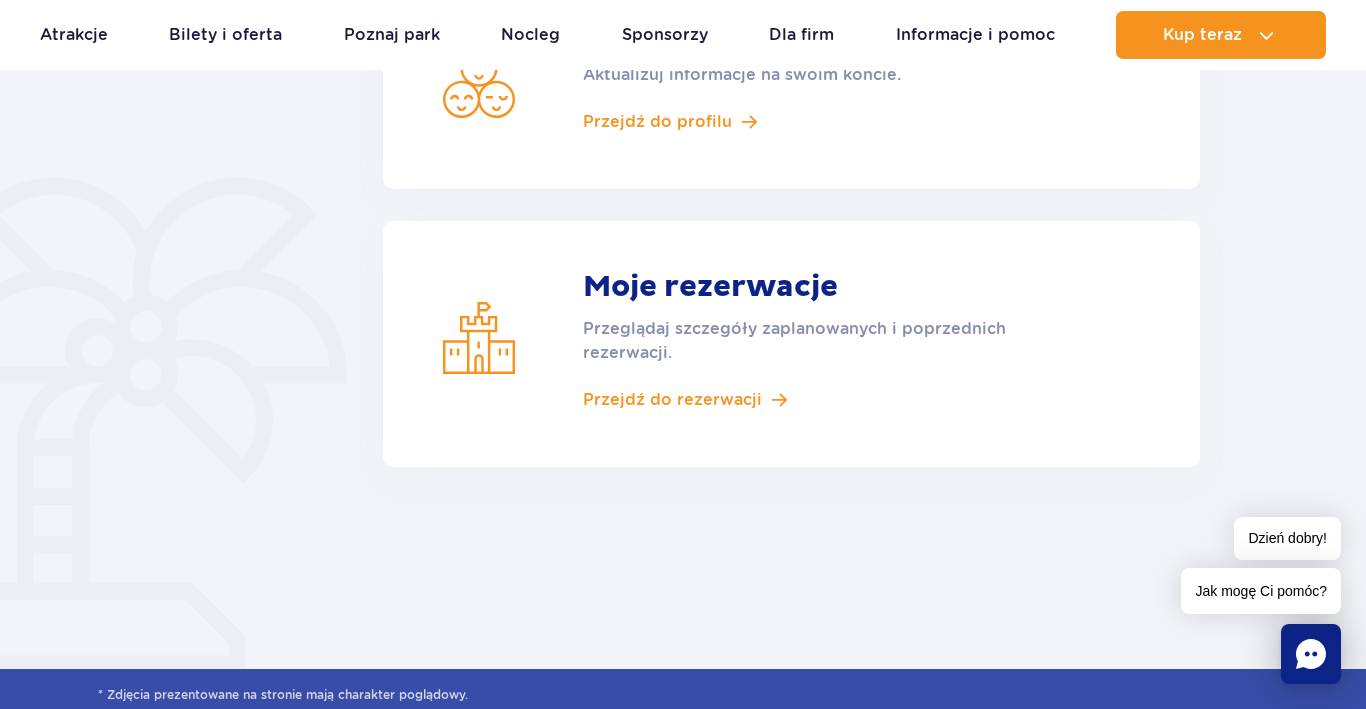 click 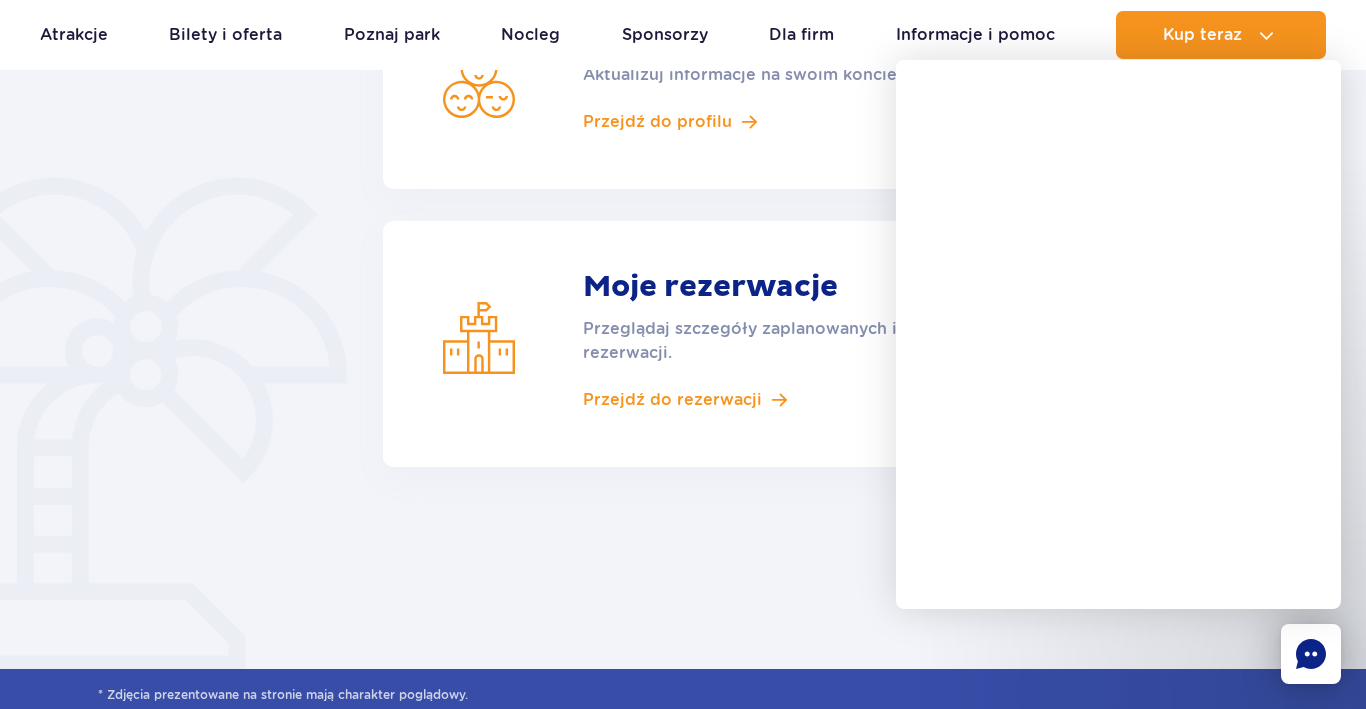 click at bounding box center [97, 422] 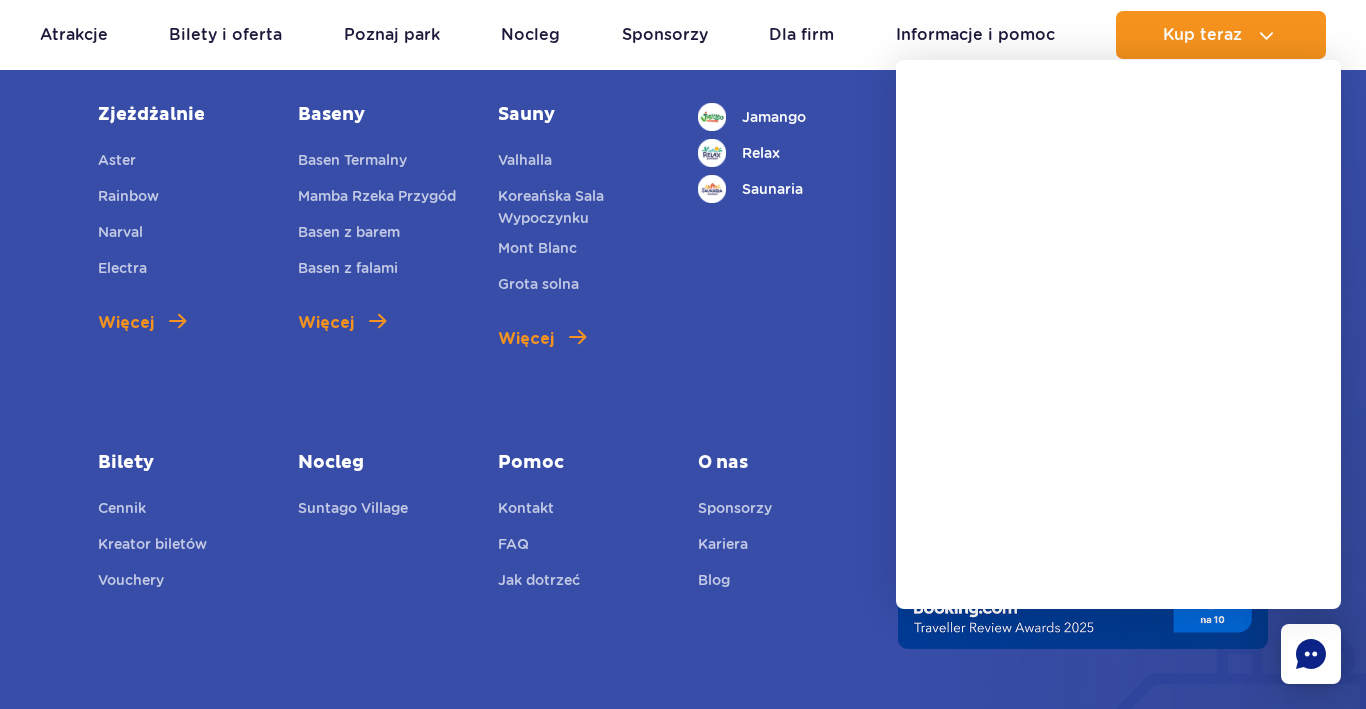 scroll, scrollTop: 1108, scrollLeft: 0, axis: vertical 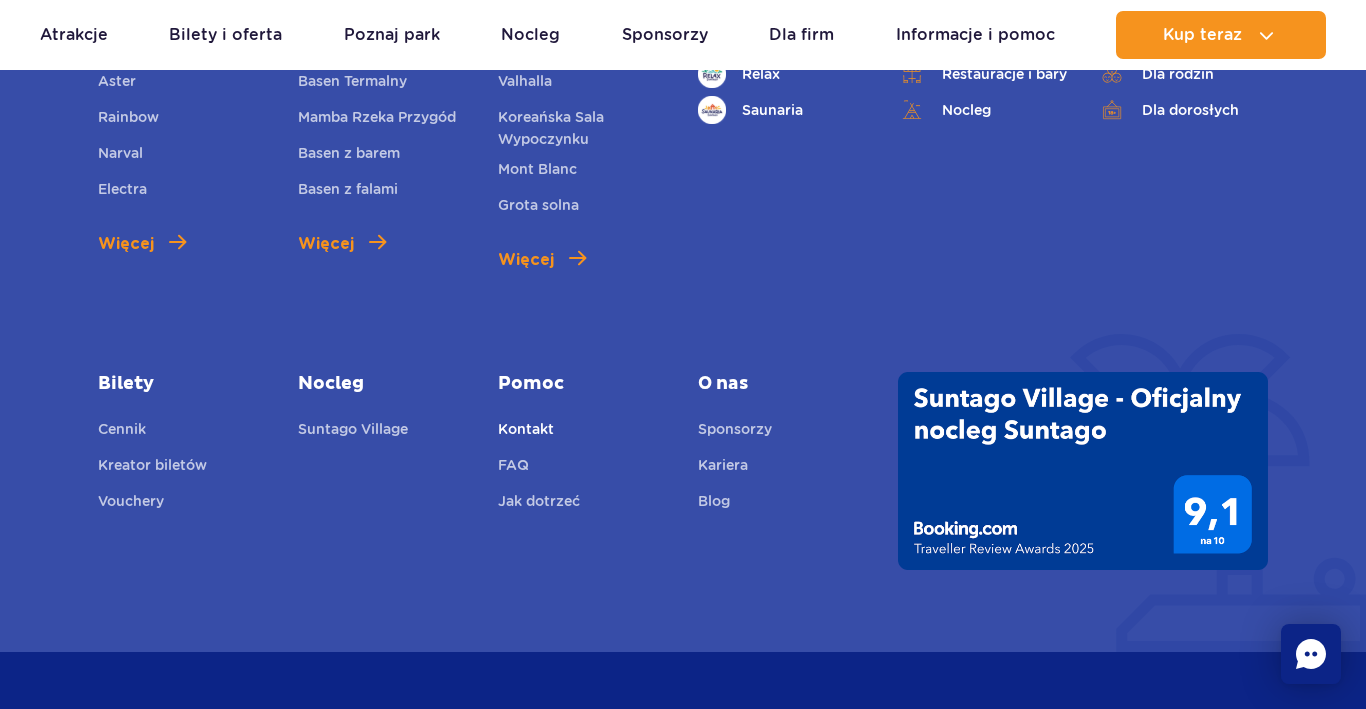 click on "Kontakt" at bounding box center (526, 432) 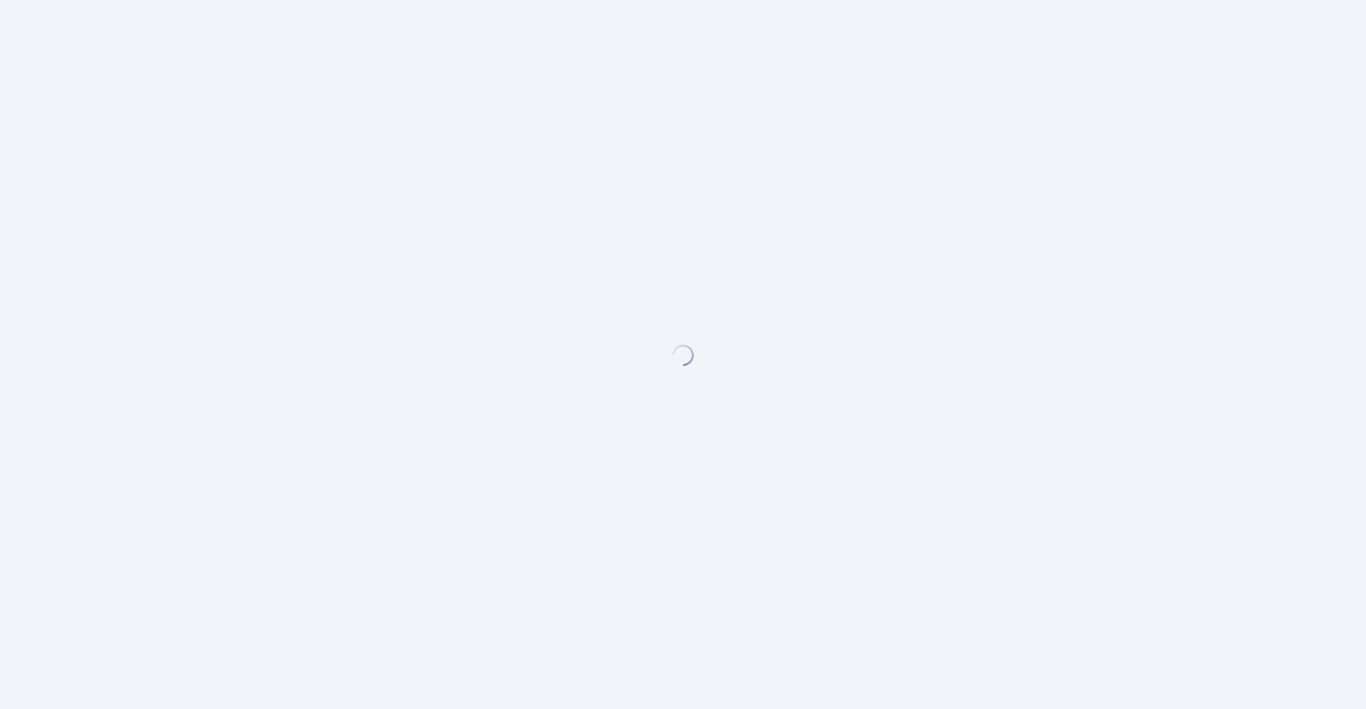 scroll, scrollTop: 0, scrollLeft: 0, axis: both 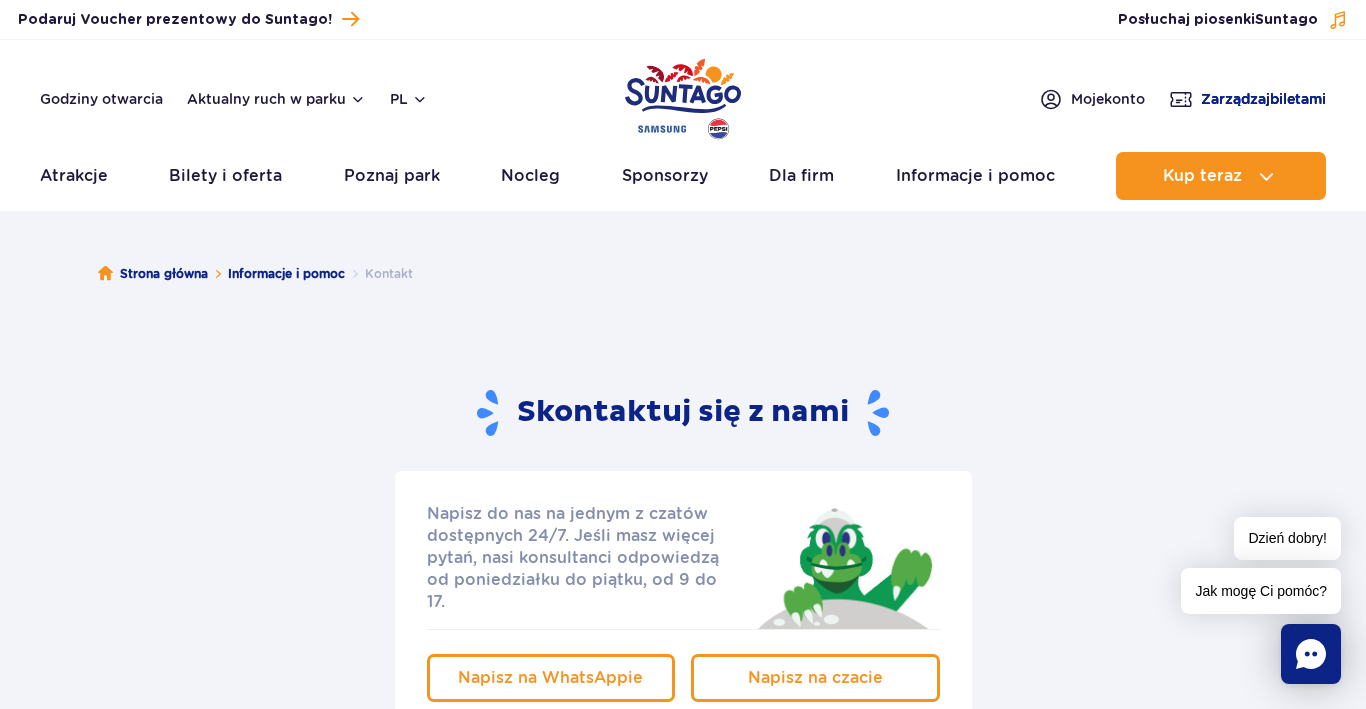 click on "Zarządzaj  biletami" at bounding box center (1263, 99) 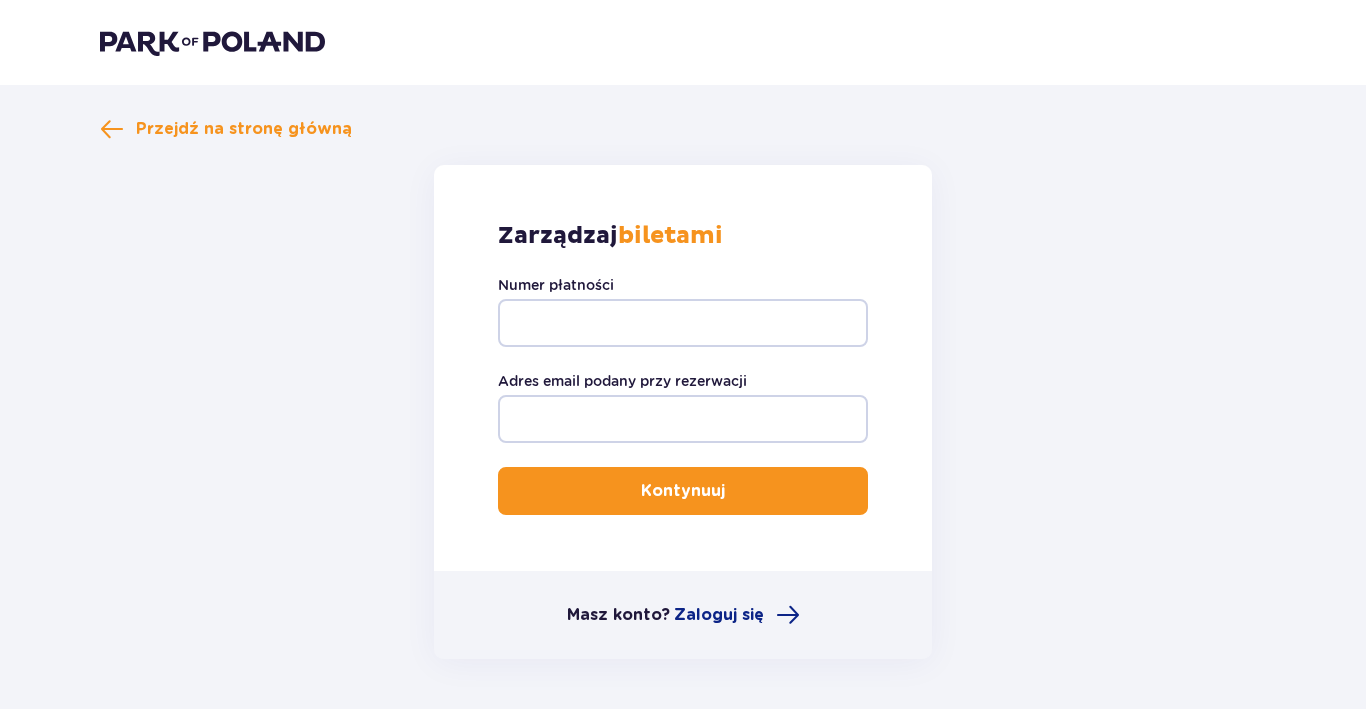 scroll, scrollTop: 0, scrollLeft: 0, axis: both 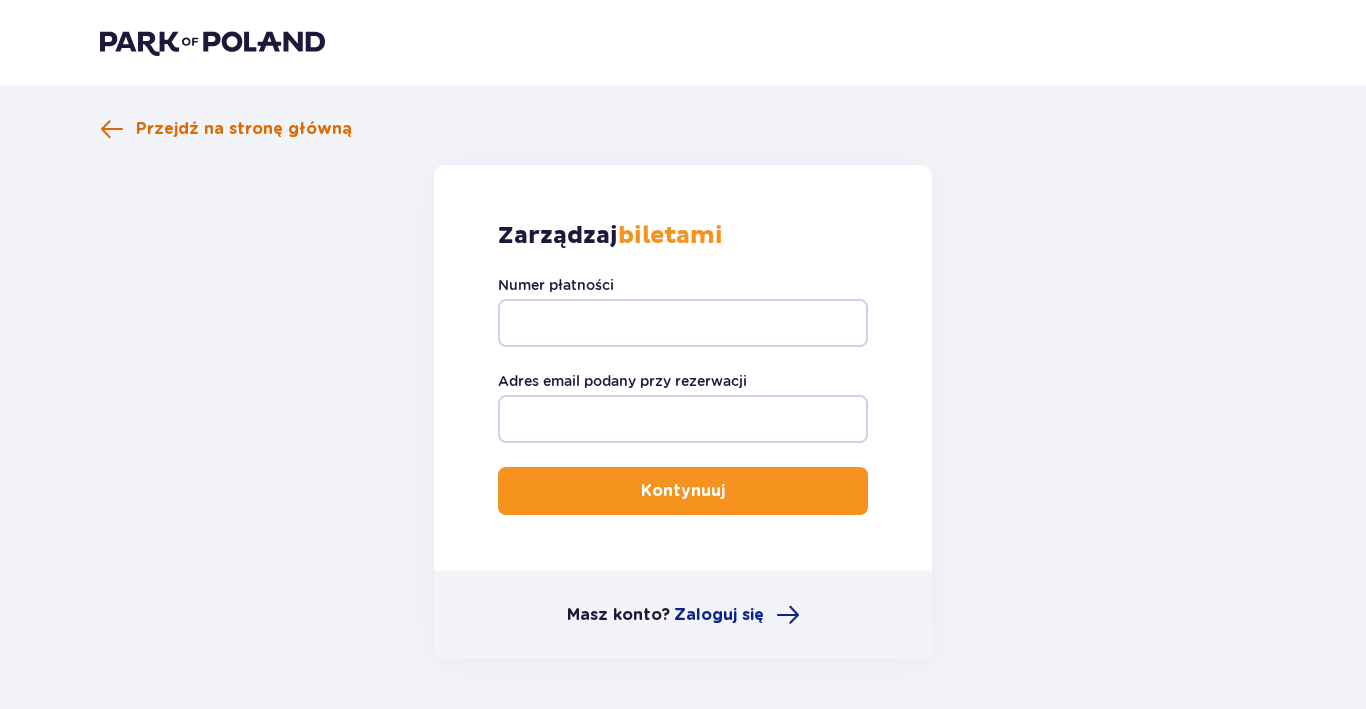 click at bounding box center (112, 129) 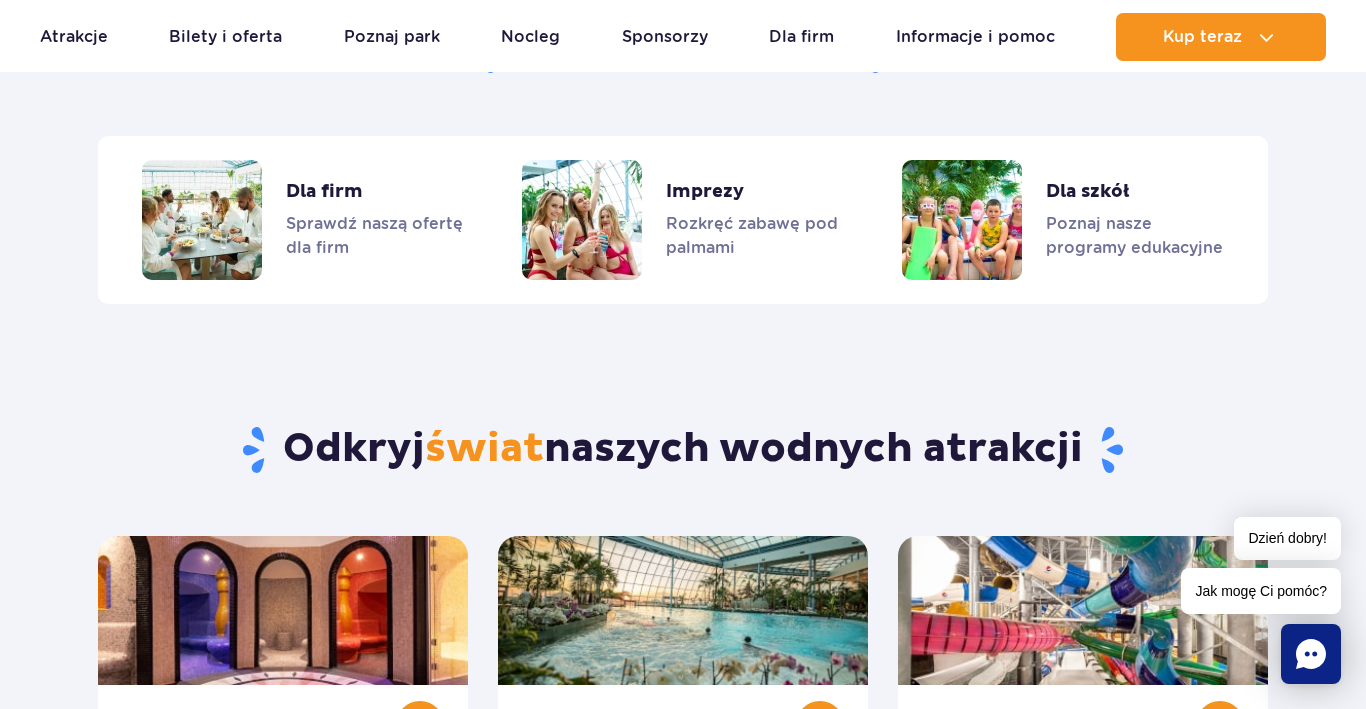 scroll, scrollTop: 1813, scrollLeft: 0, axis: vertical 